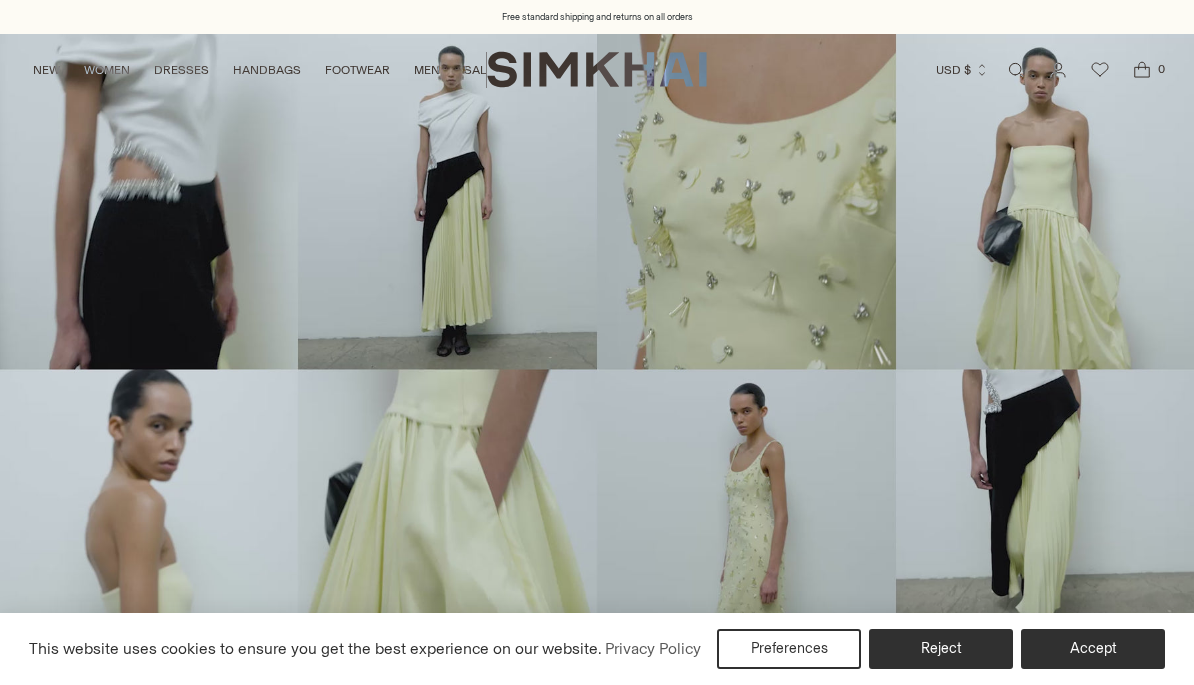 scroll, scrollTop: 0, scrollLeft: 0, axis: both 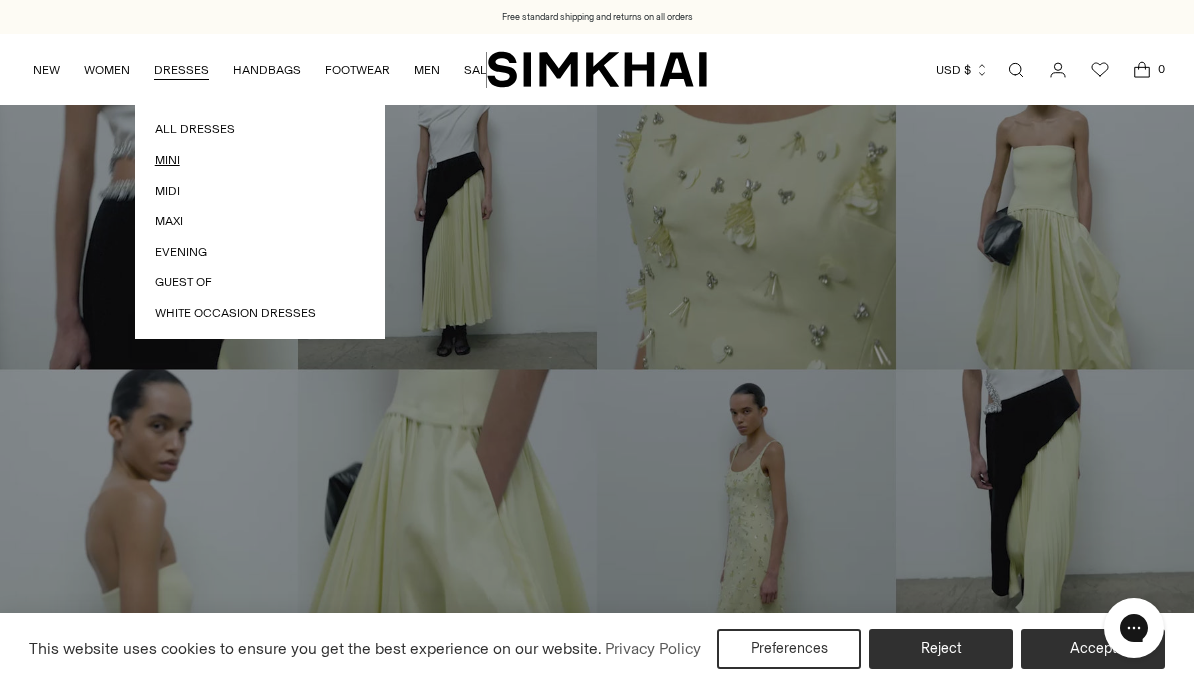 click on "Mini" at bounding box center [260, 160] 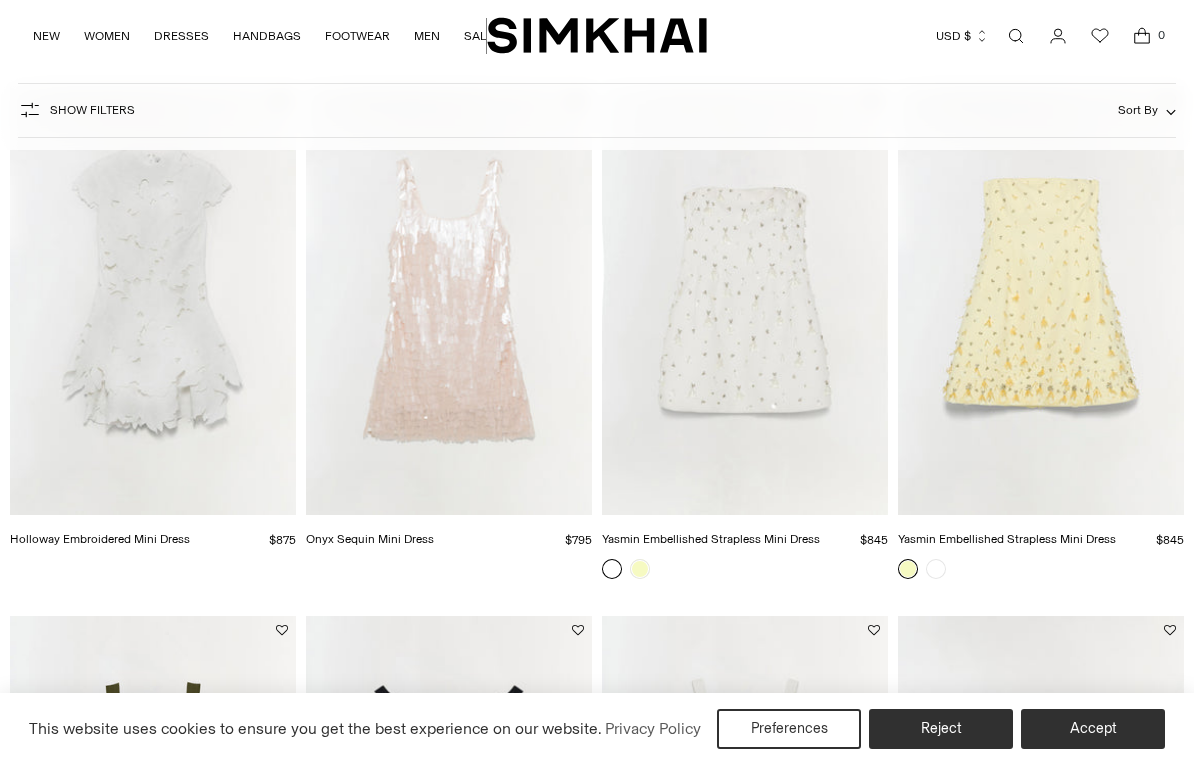 scroll, scrollTop: 264, scrollLeft: 0, axis: vertical 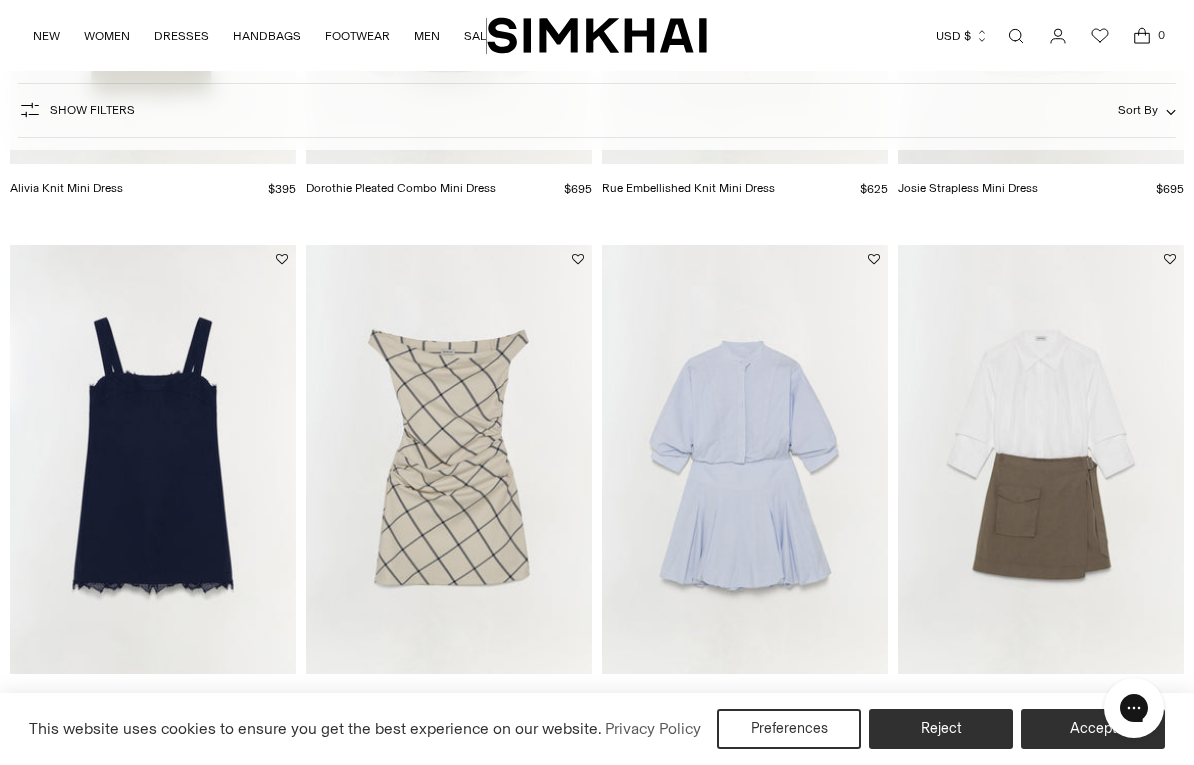 click at bounding box center (745, 459) 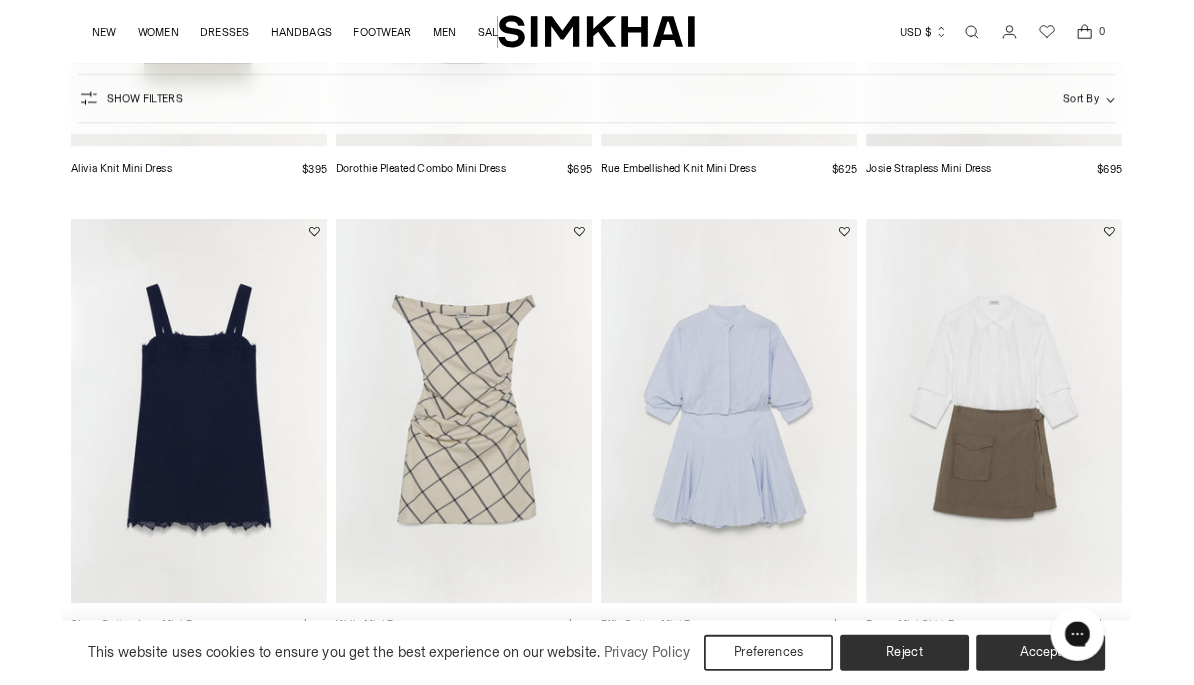 scroll, scrollTop: 1154, scrollLeft: 0, axis: vertical 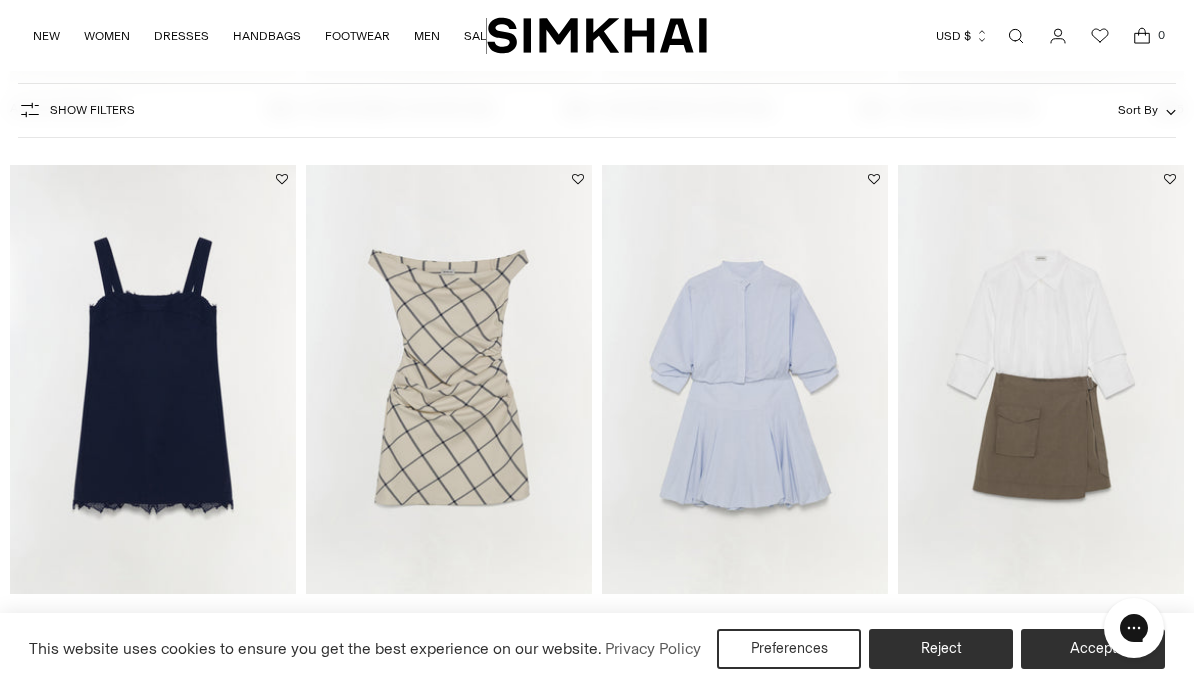 click at bounding box center [1041, 379] 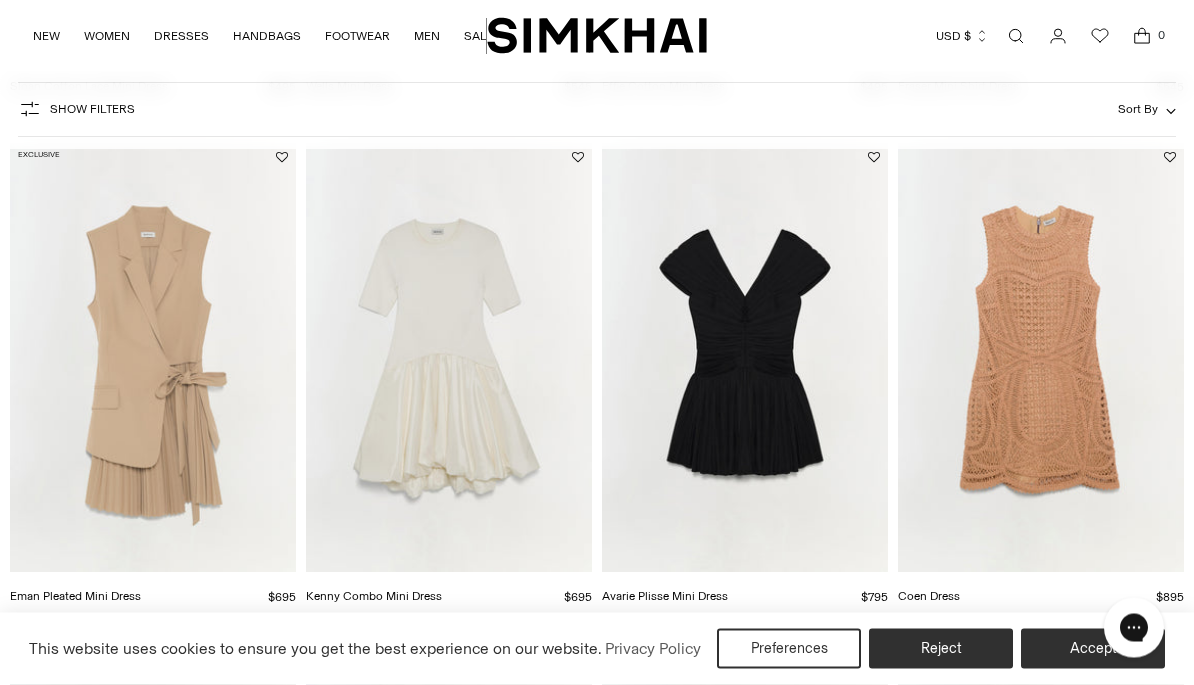 scroll, scrollTop: 1686, scrollLeft: 0, axis: vertical 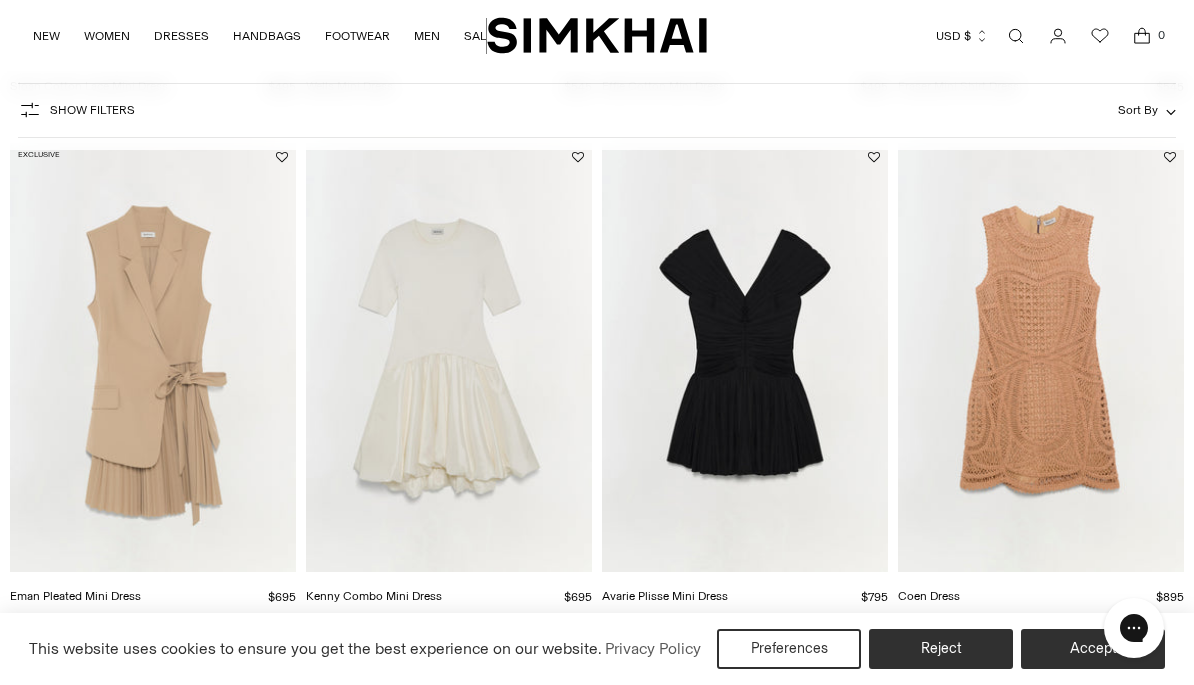 click at bounding box center [153, 357] 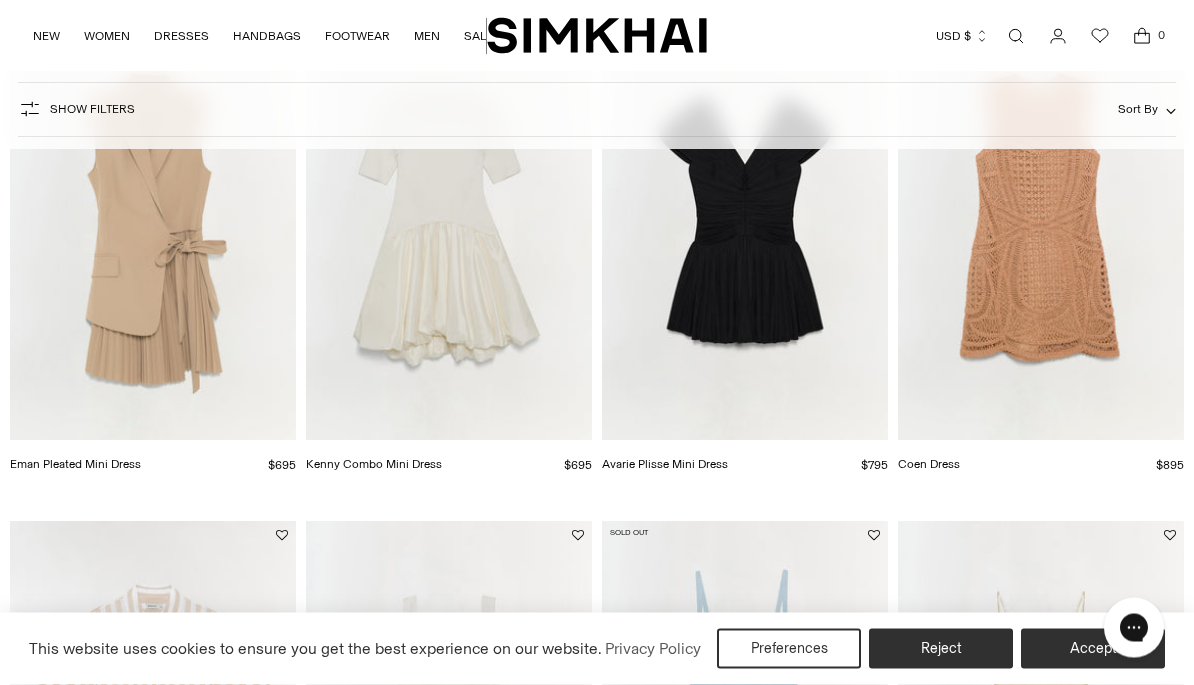 scroll, scrollTop: 1818, scrollLeft: 0, axis: vertical 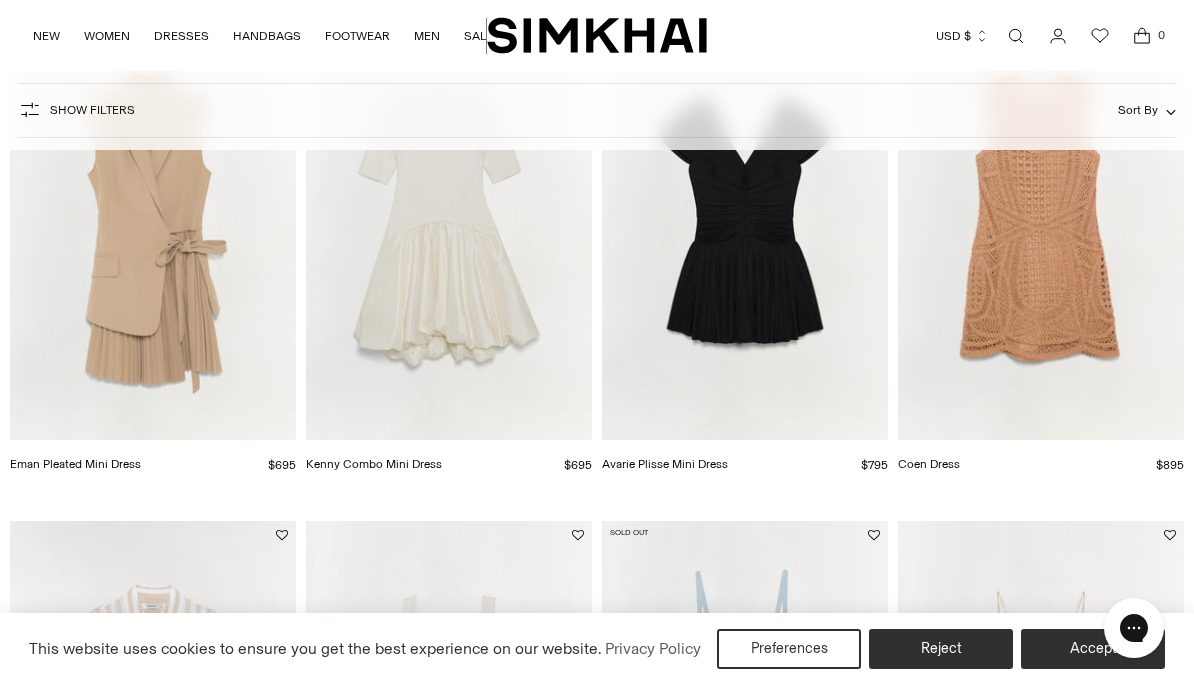 click at bounding box center [449, 225] 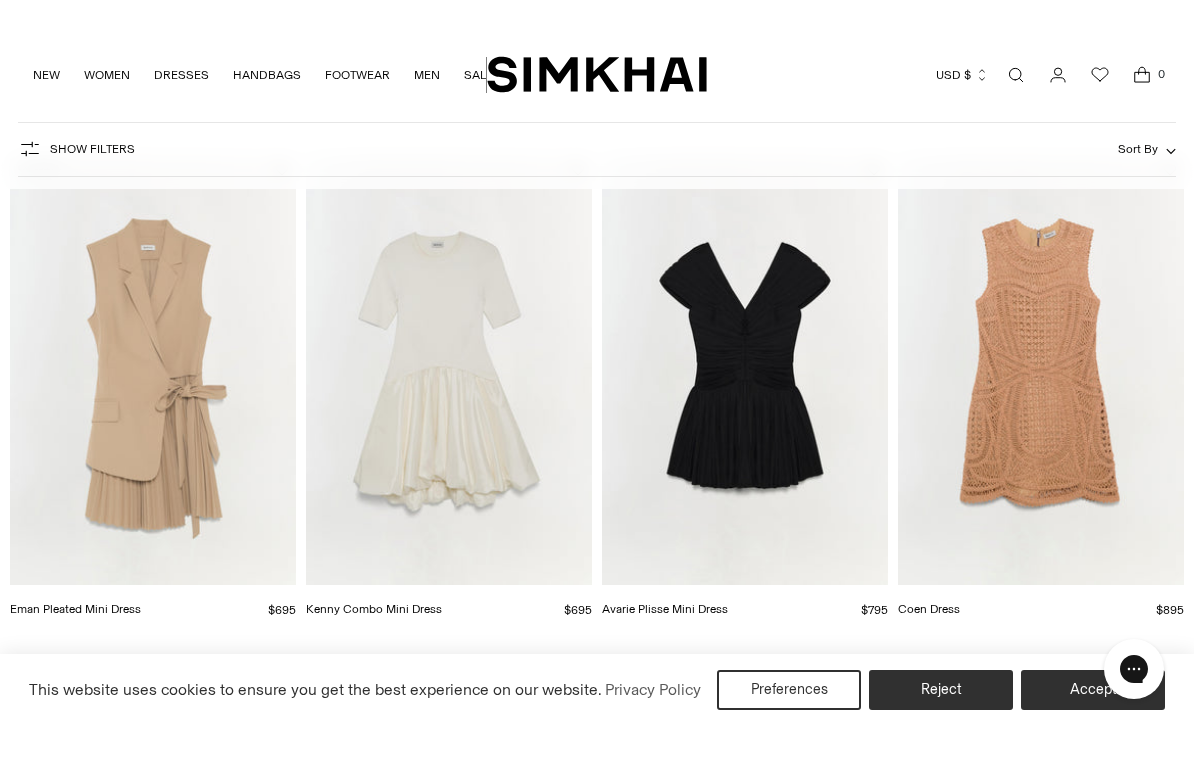 scroll, scrollTop: 1634, scrollLeft: 0, axis: vertical 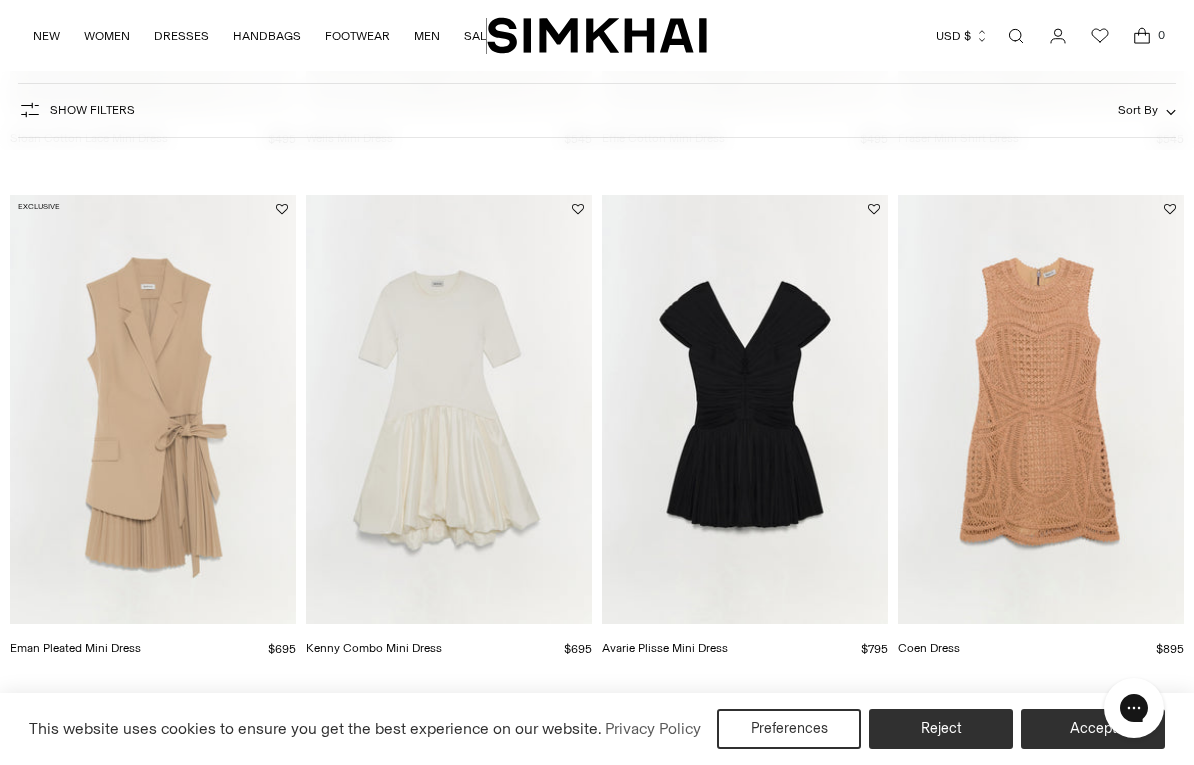 click at bounding box center [745, 409] 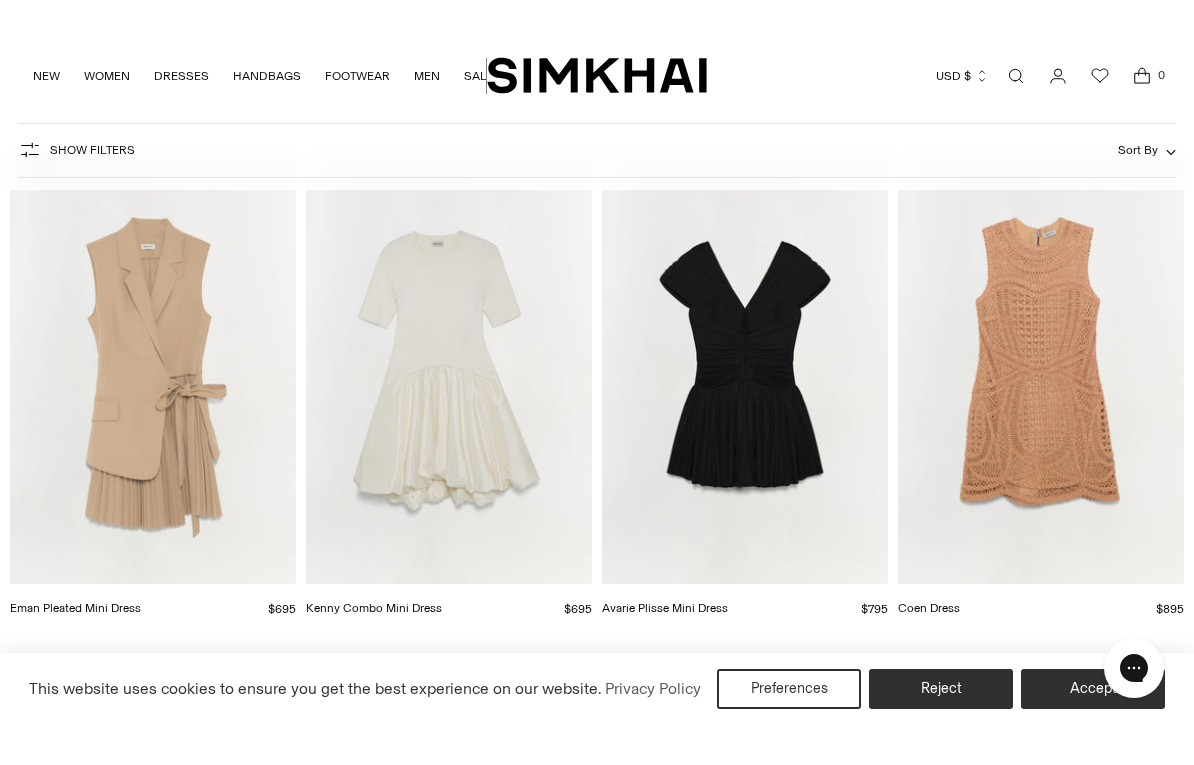 scroll, scrollTop: 1695, scrollLeft: 0, axis: vertical 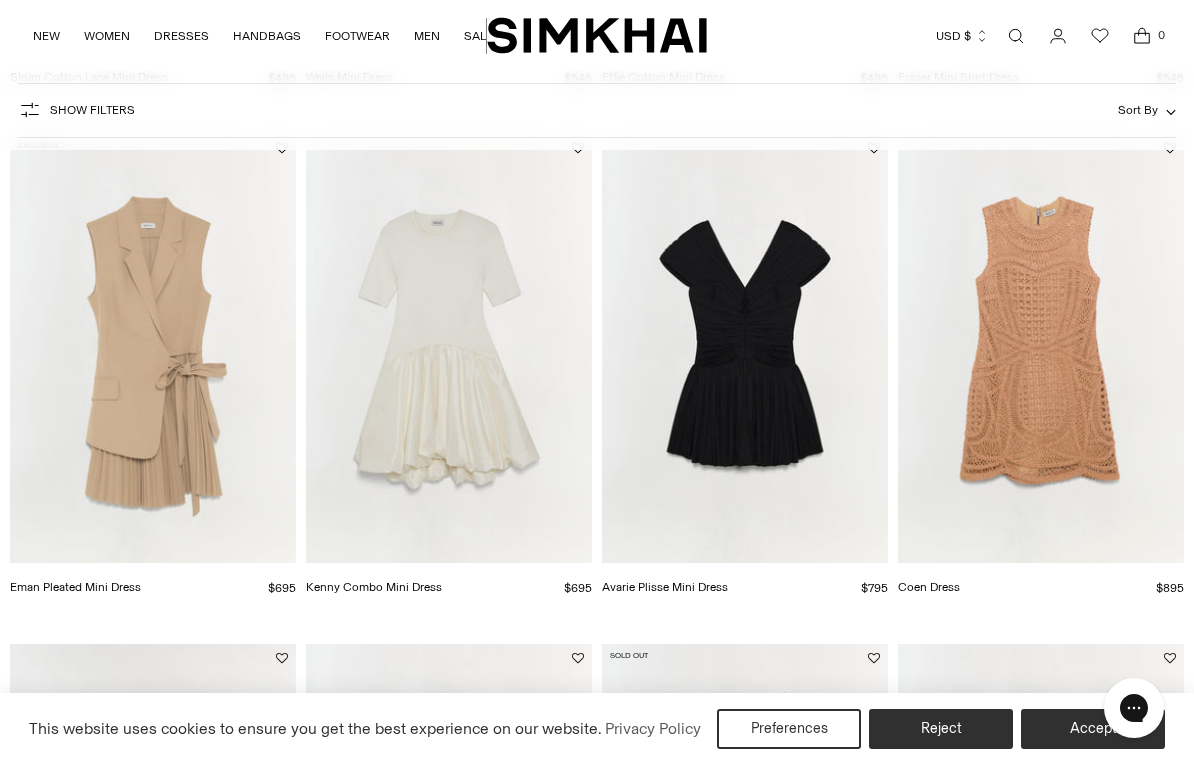 click at bounding box center (1041, 348) 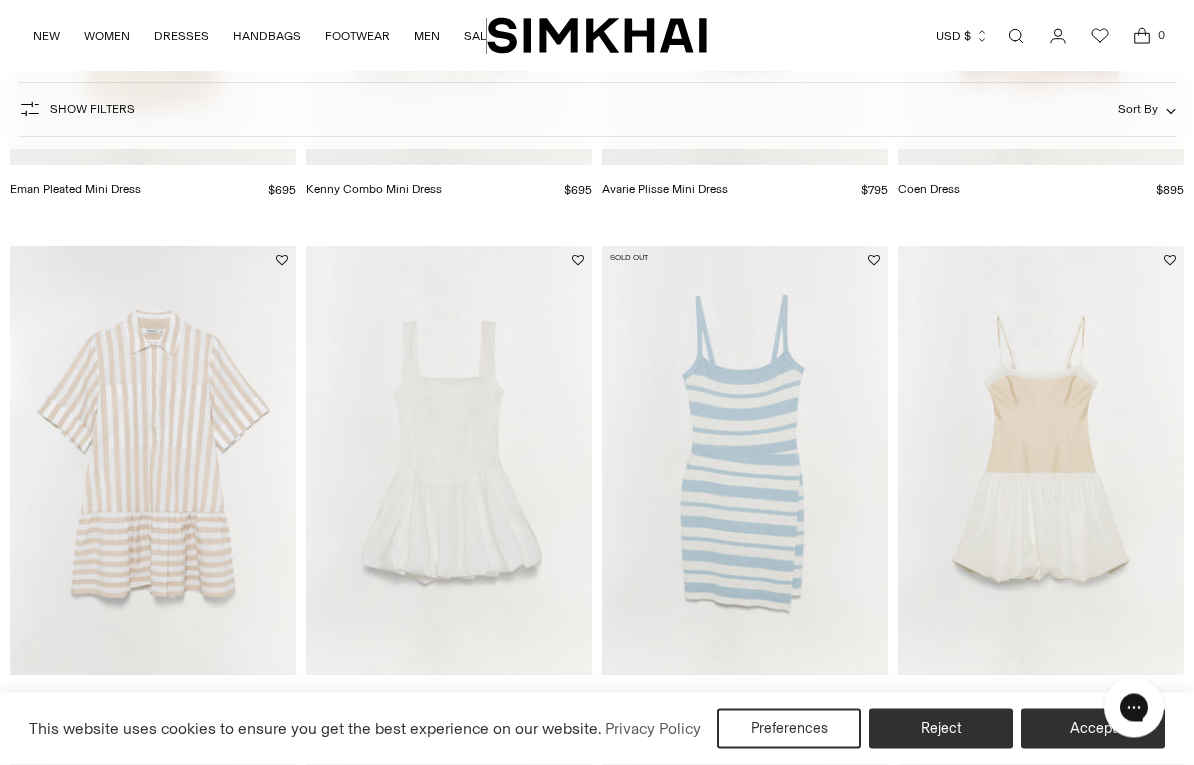 scroll, scrollTop: 2093, scrollLeft: 0, axis: vertical 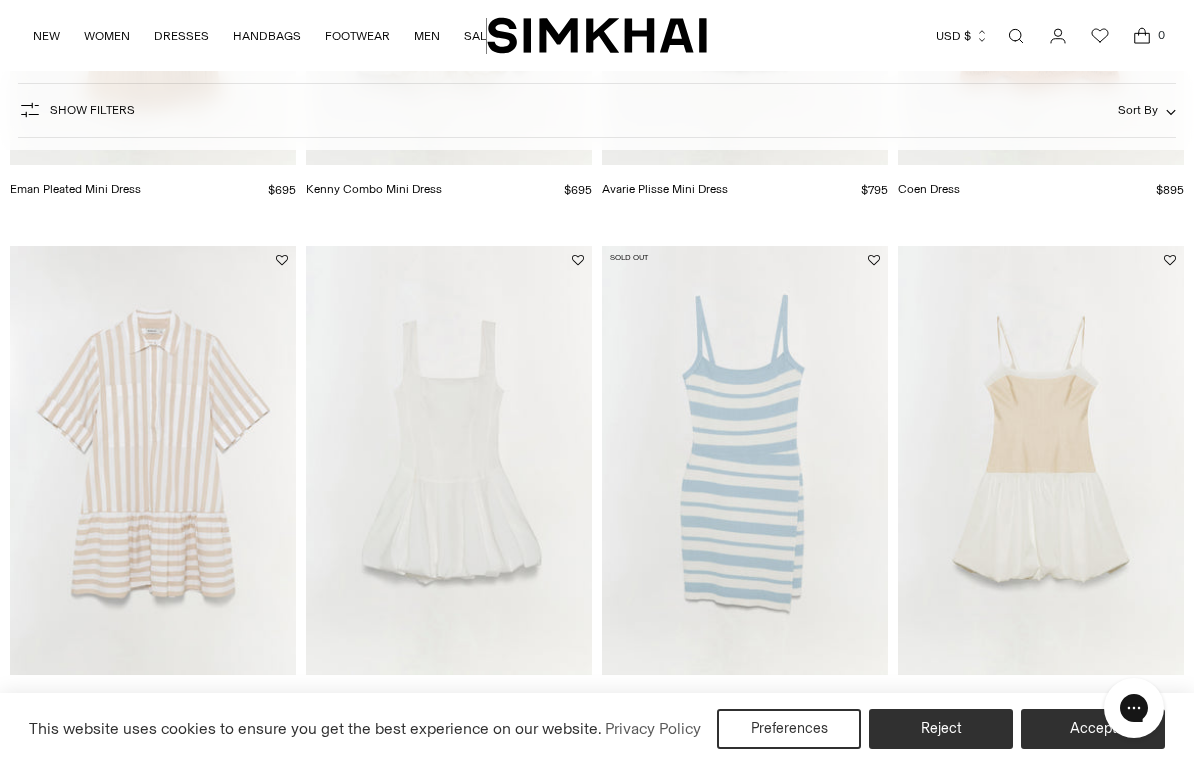 click at bounding box center [153, 460] 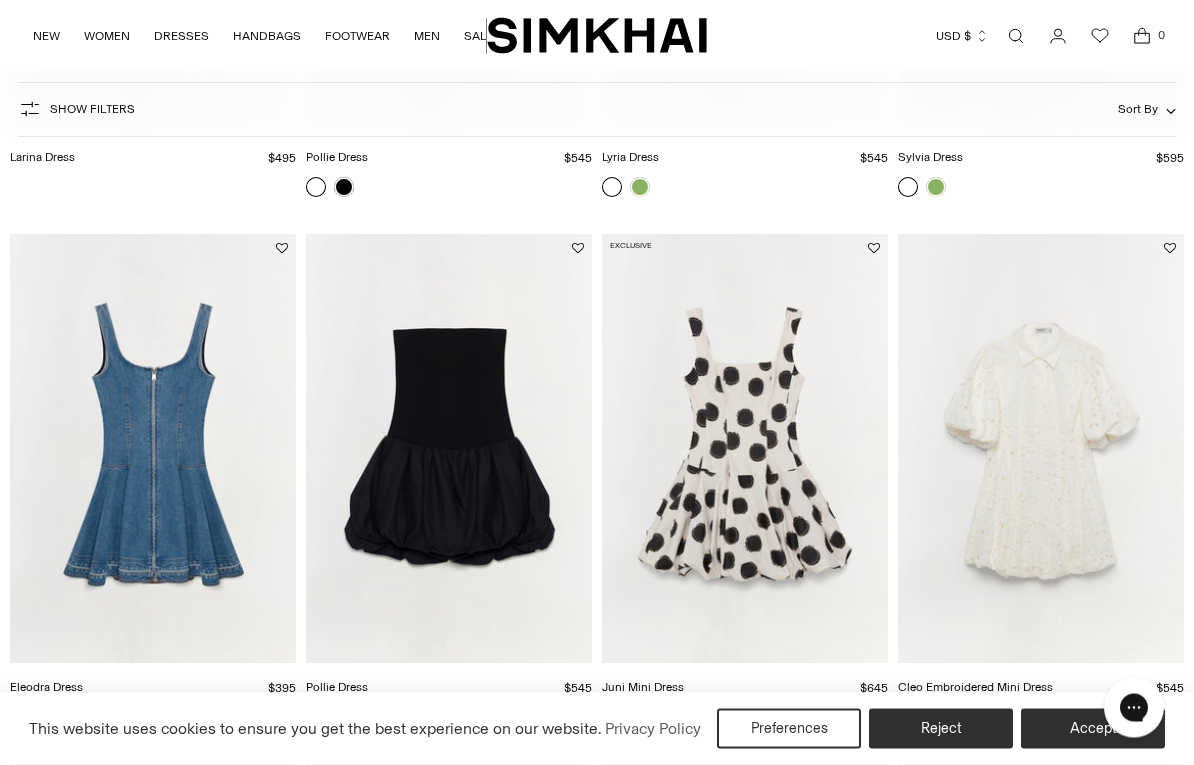 scroll, scrollTop: 3145, scrollLeft: 0, axis: vertical 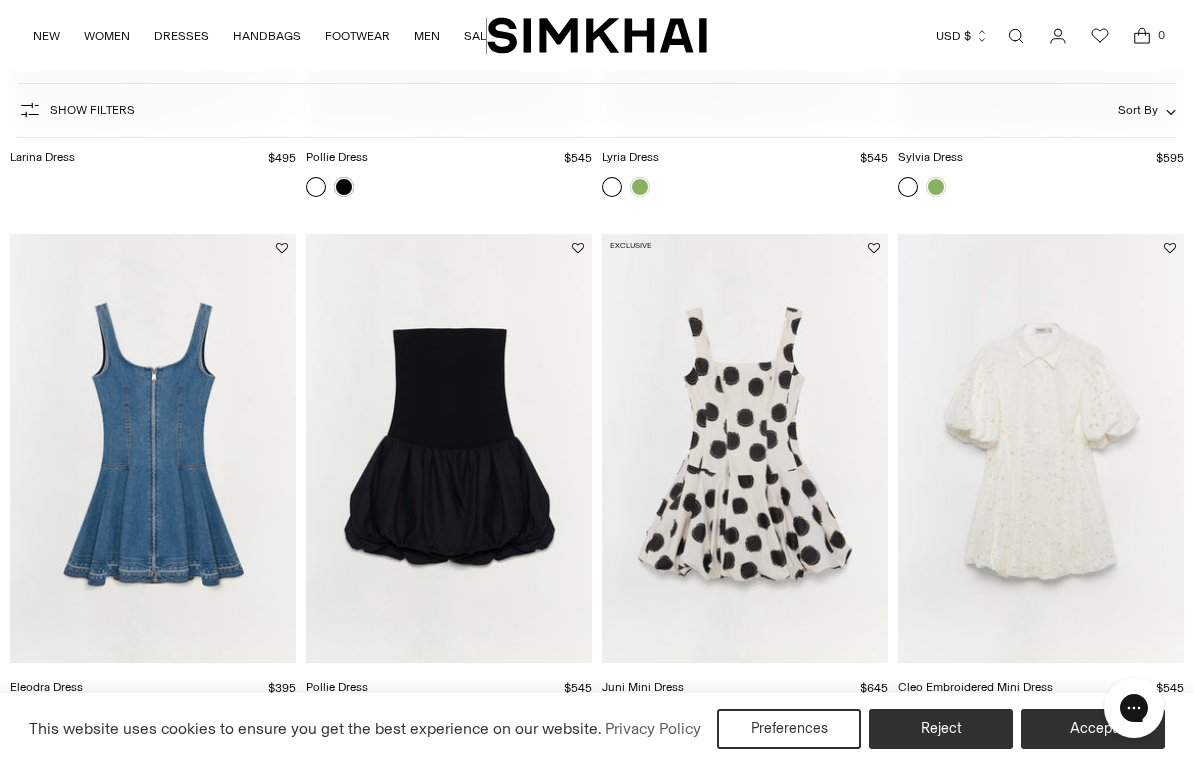 click at bounding box center [1041, 448] 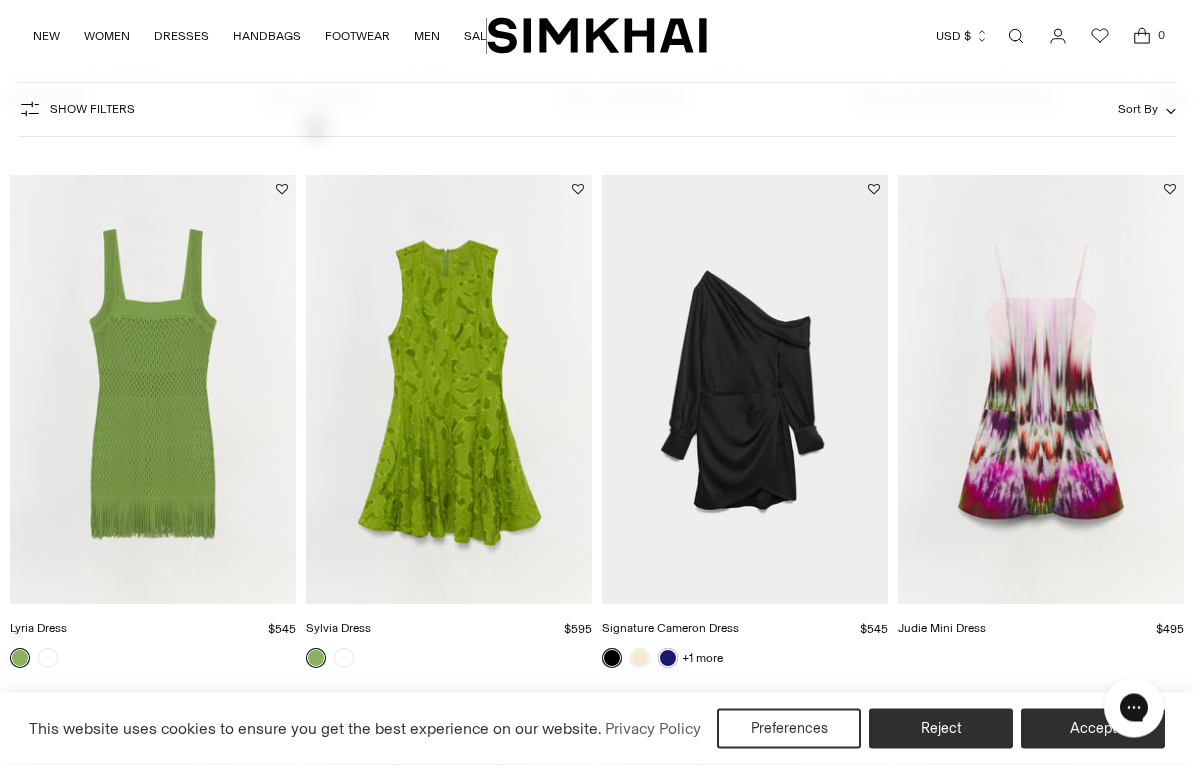 scroll, scrollTop: 3785, scrollLeft: 0, axis: vertical 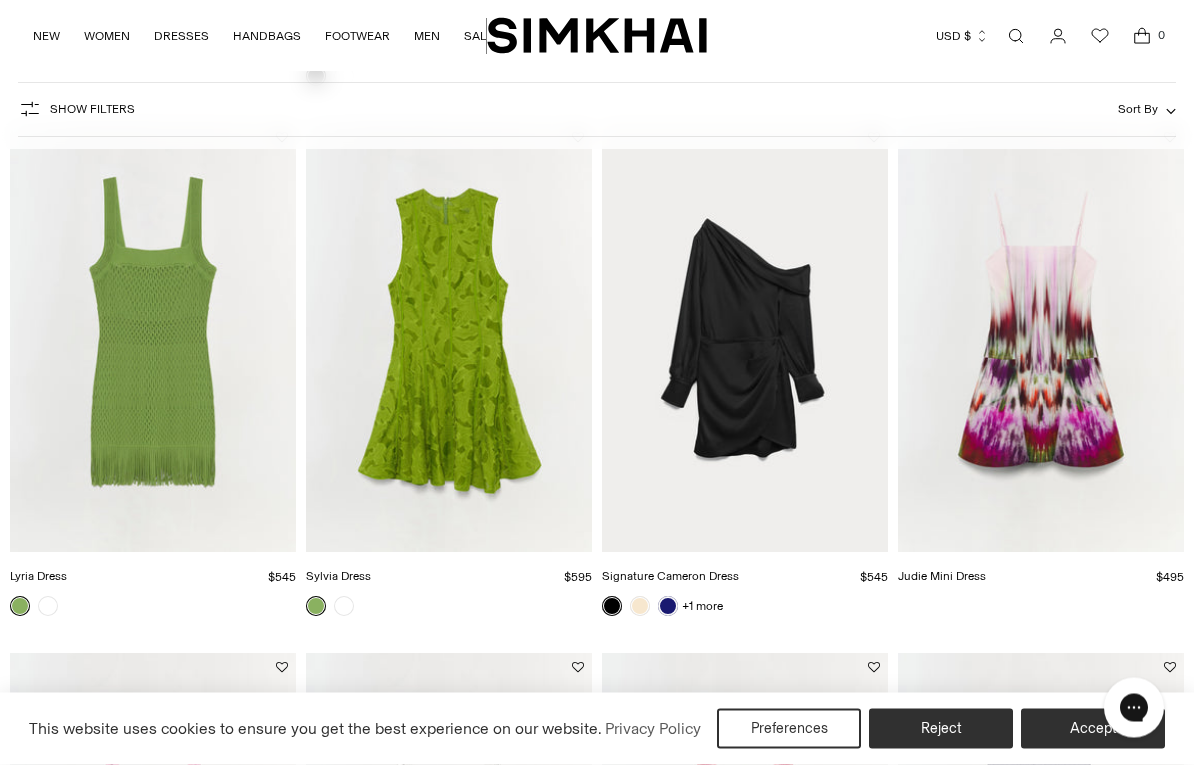 click at bounding box center (745, 338) 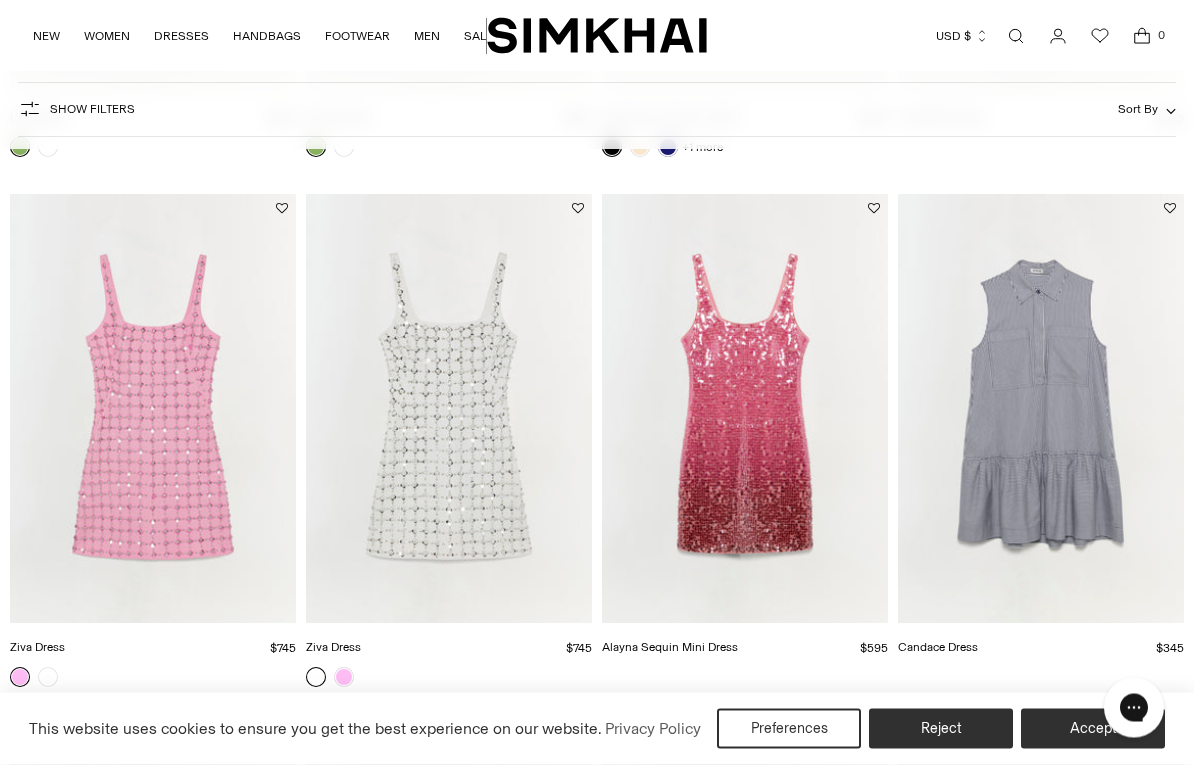 scroll, scrollTop: 4245, scrollLeft: 0, axis: vertical 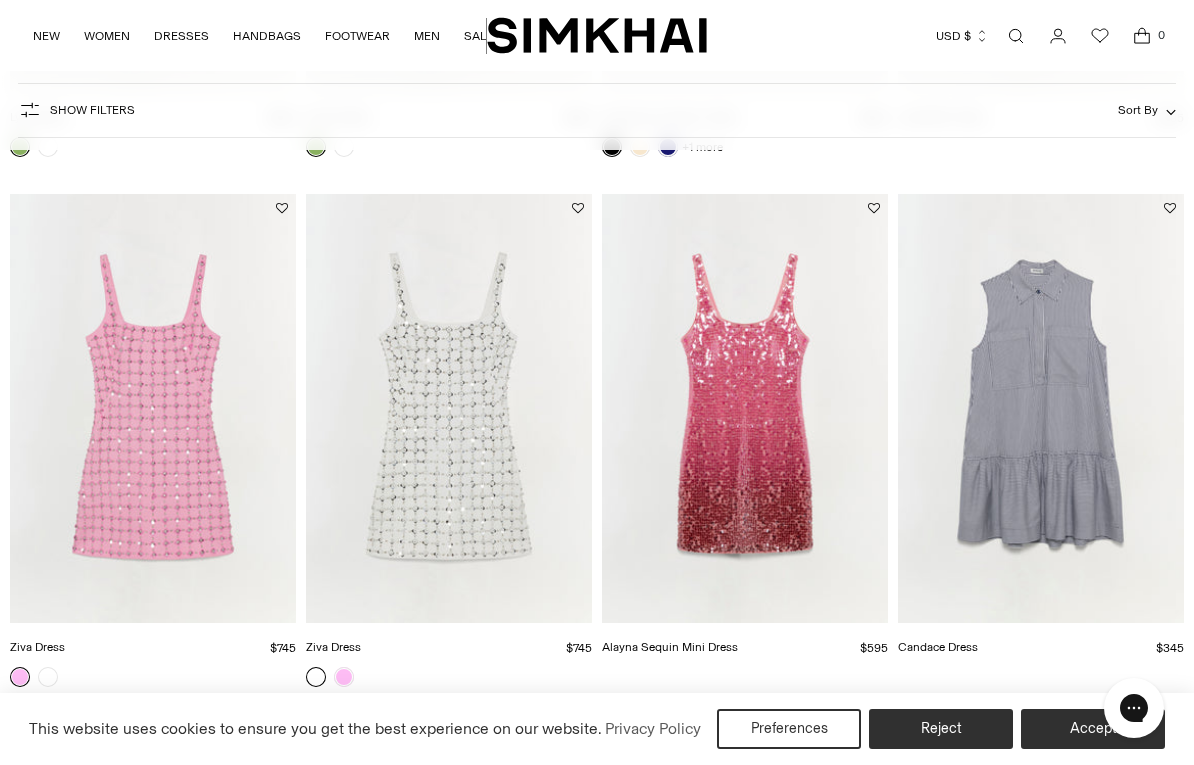 click at bounding box center (153, 408) 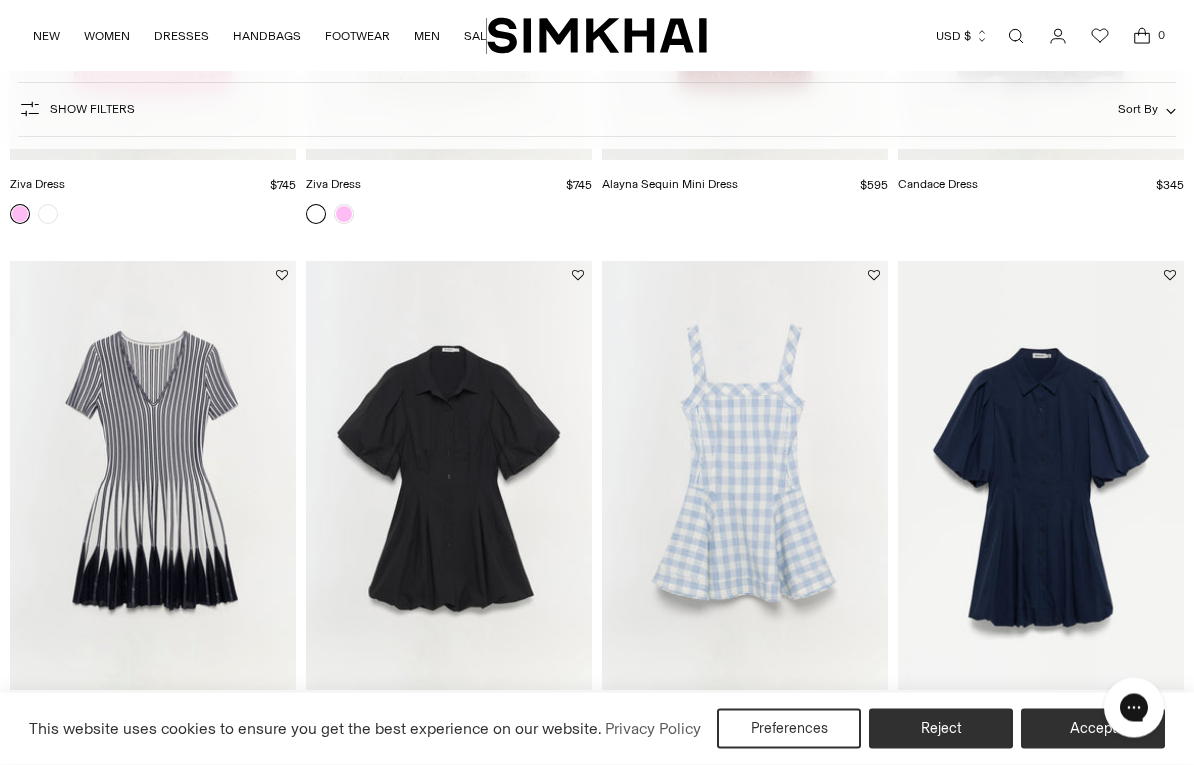 scroll, scrollTop: 4709, scrollLeft: 0, axis: vertical 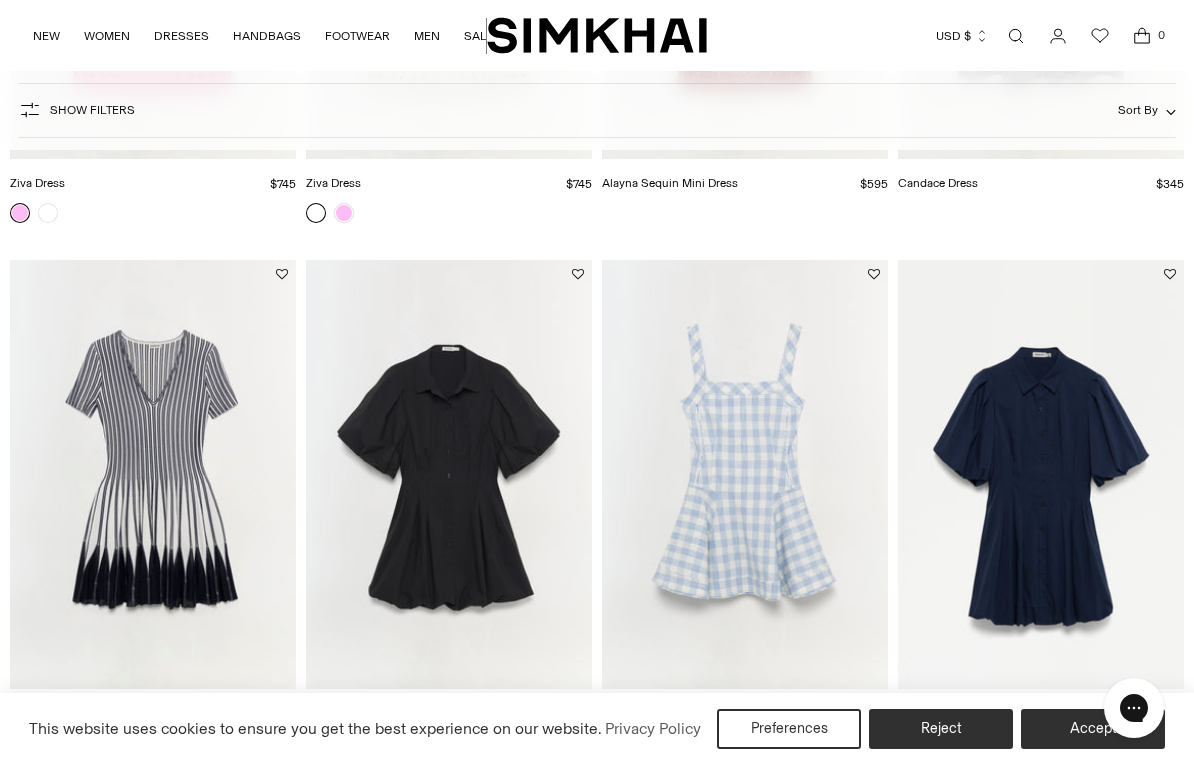 click at bounding box center (449, 474) 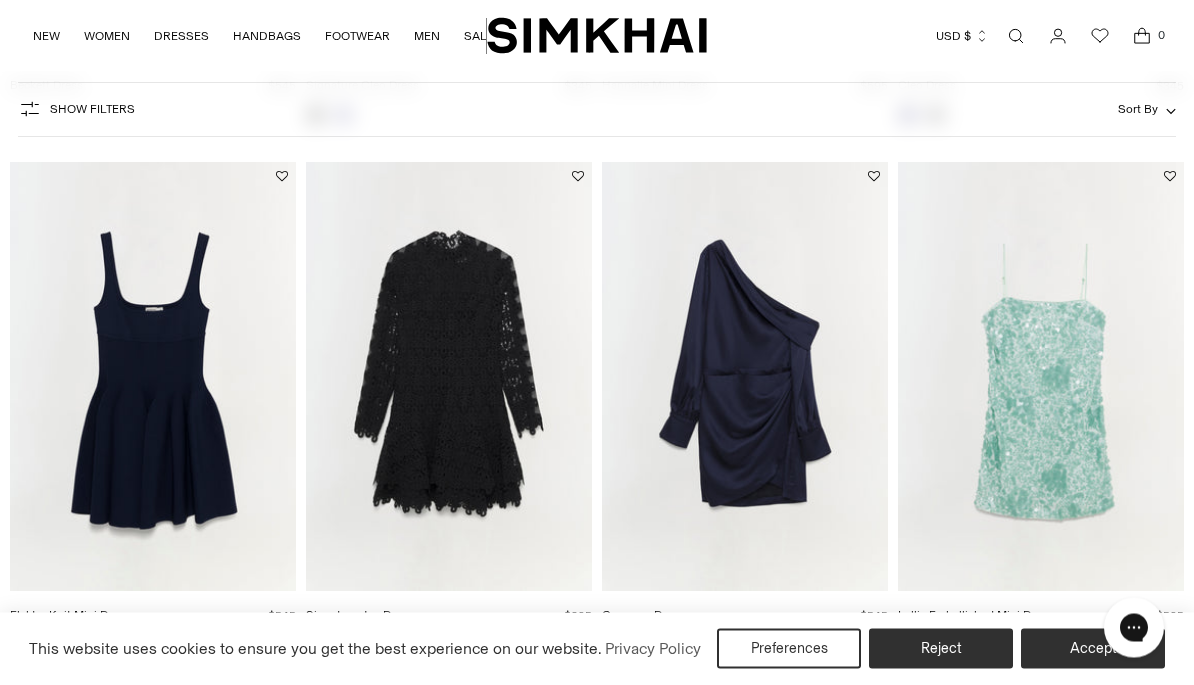 scroll, scrollTop: 5338, scrollLeft: 0, axis: vertical 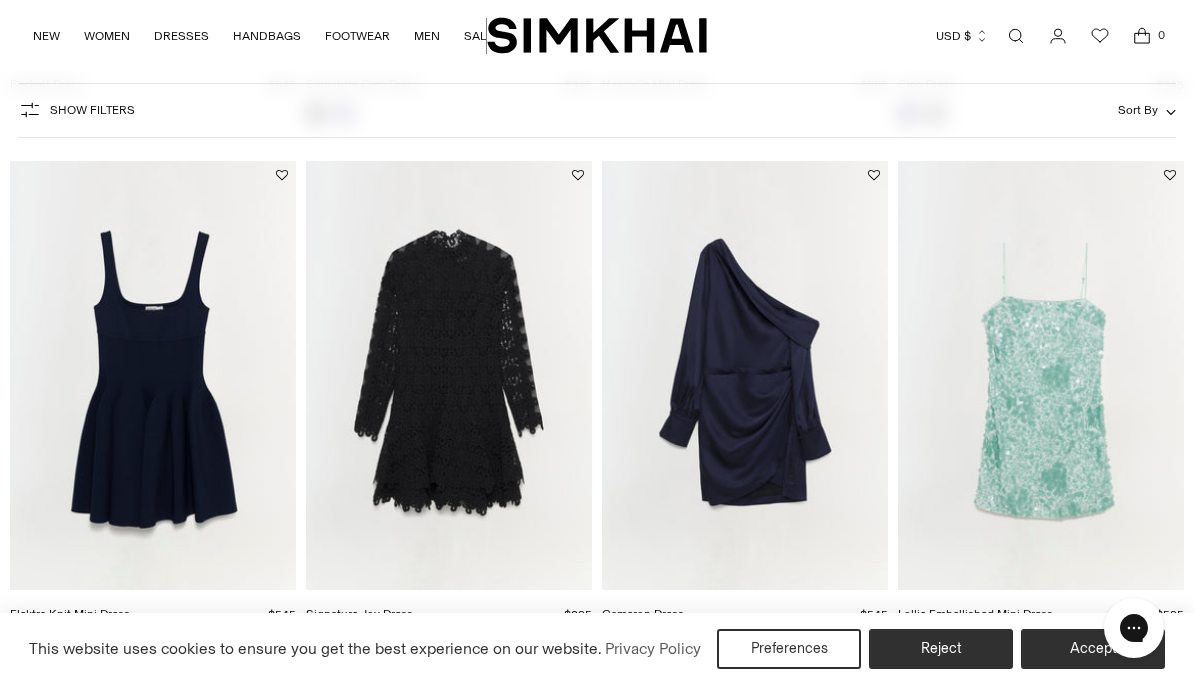 click at bounding box center [449, 375] 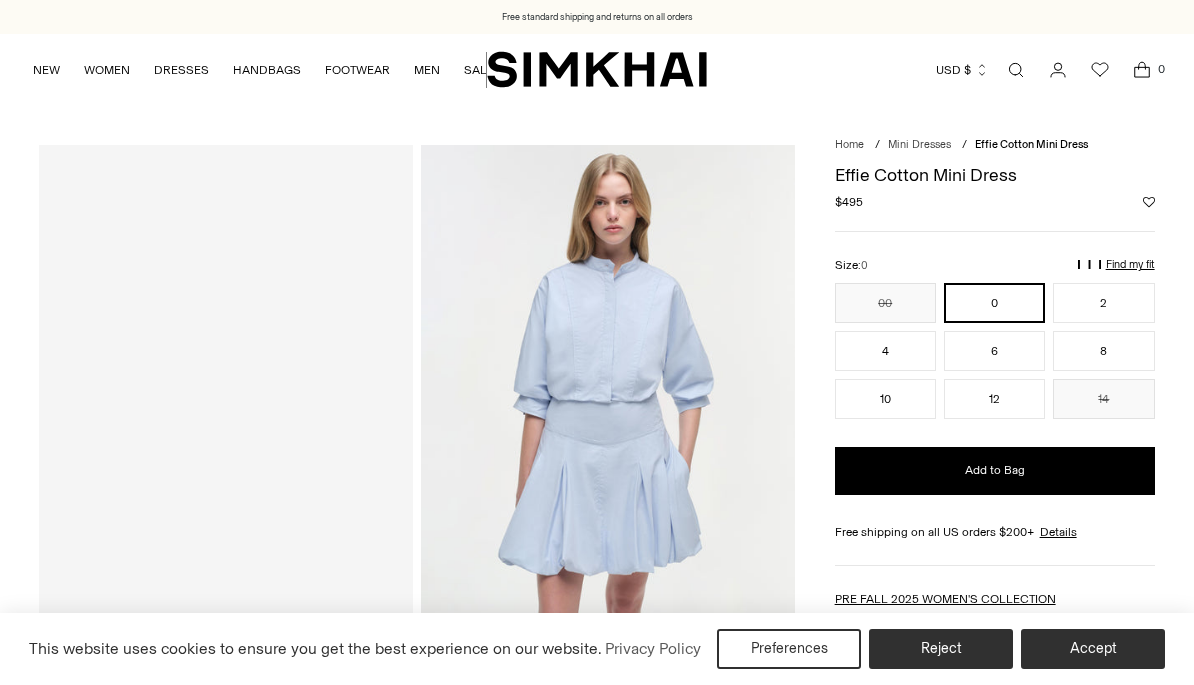 scroll, scrollTop: 0, scrollLeft: 0, axis: both 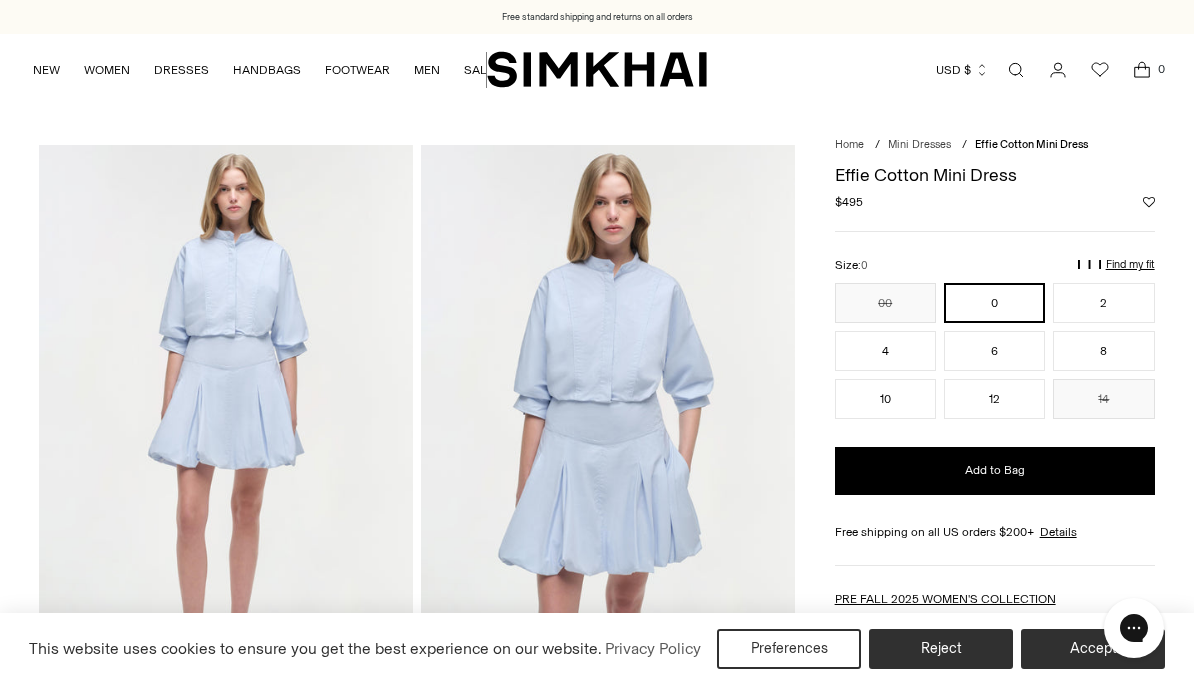 click at bounding box center [226, 425] 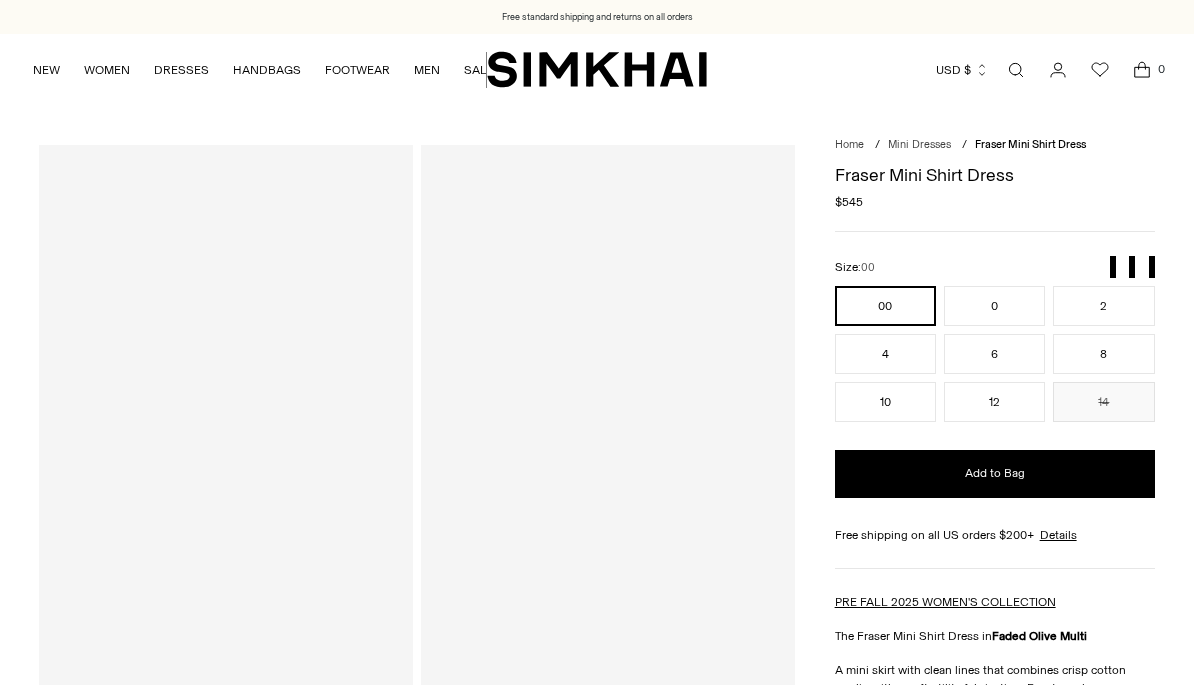 scroll, scrollTop: 0, scrollLeft: 0, axis: both 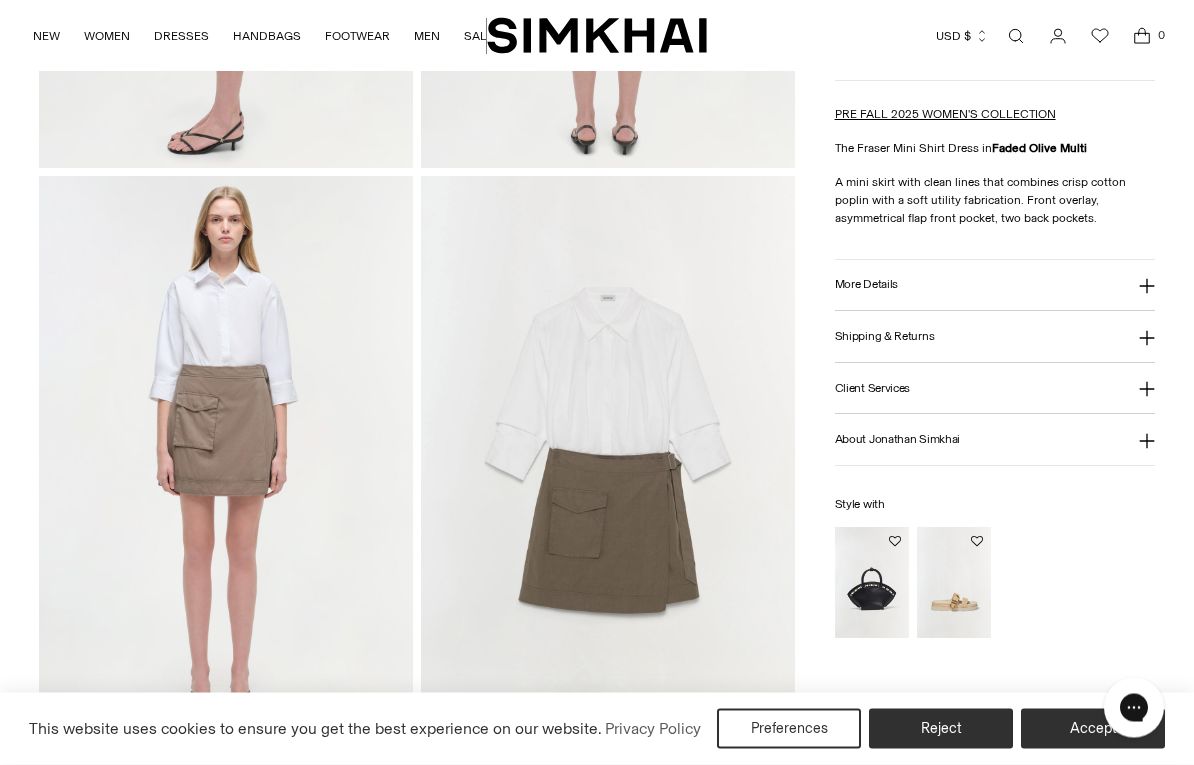 click at bounding box center [226, 457] 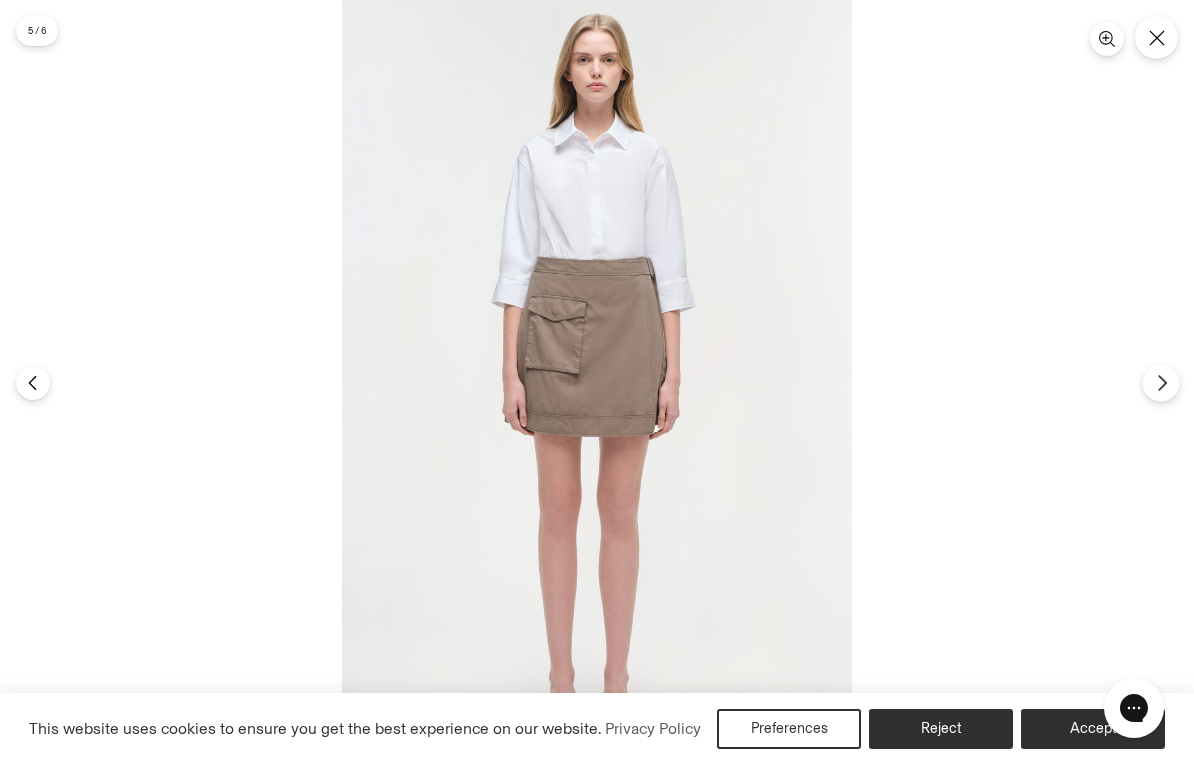 click 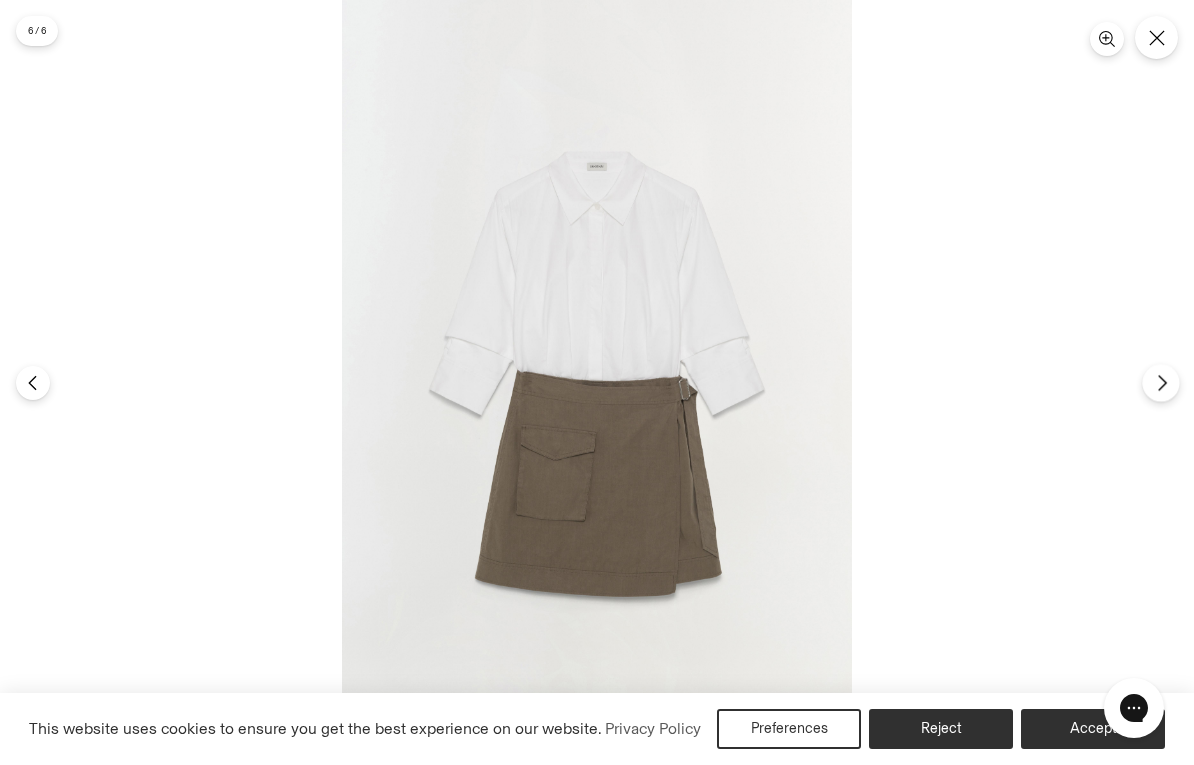 click at bounding box center [1160, 382] 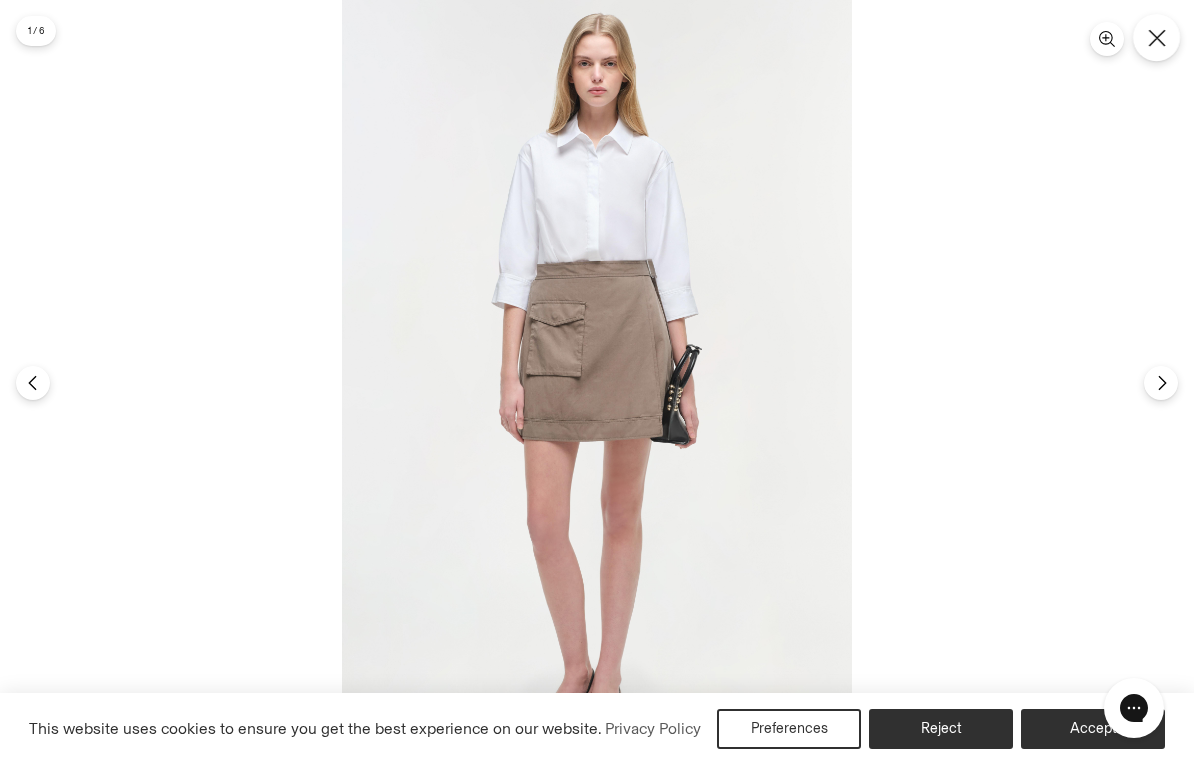 click at bounding box center (1156, 37) 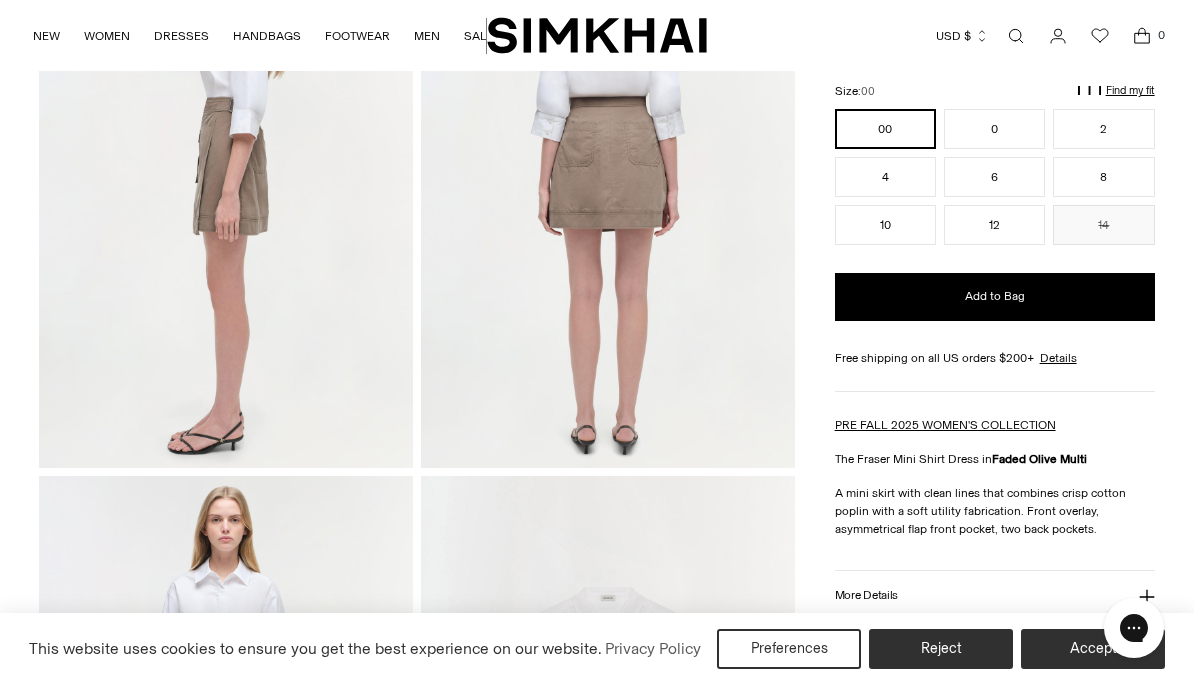 scroll, scrollTop: 792, scrollLeft: 0, axis: vertical 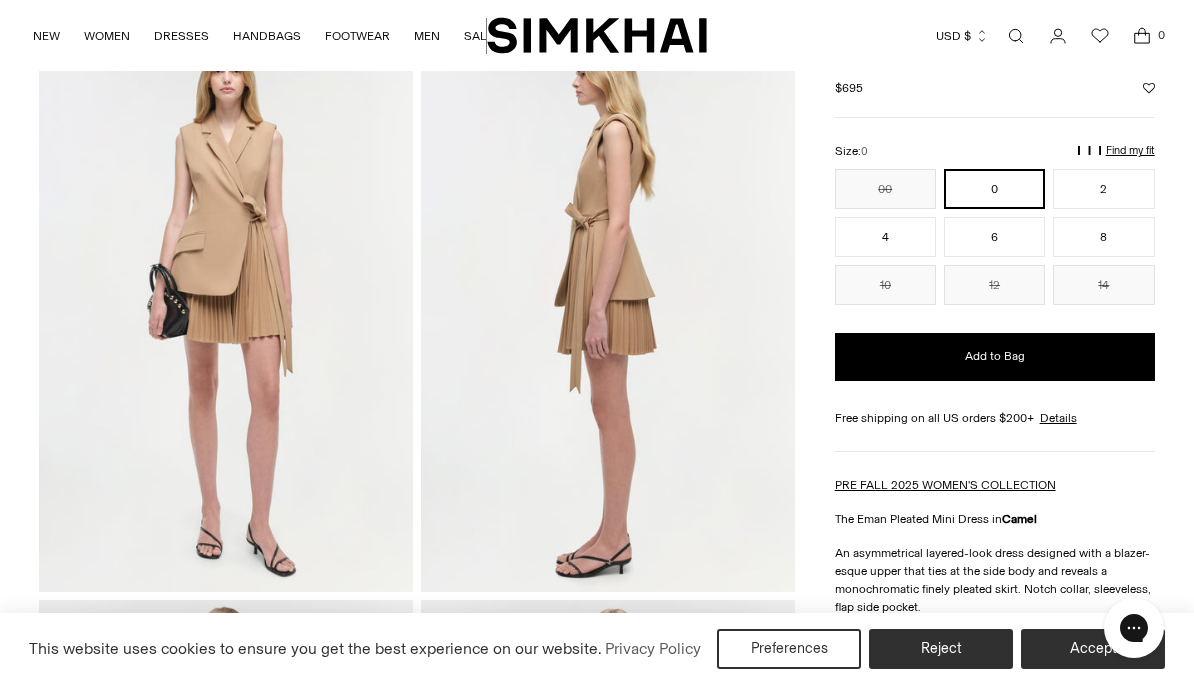 click at bounding box center [226, 311] 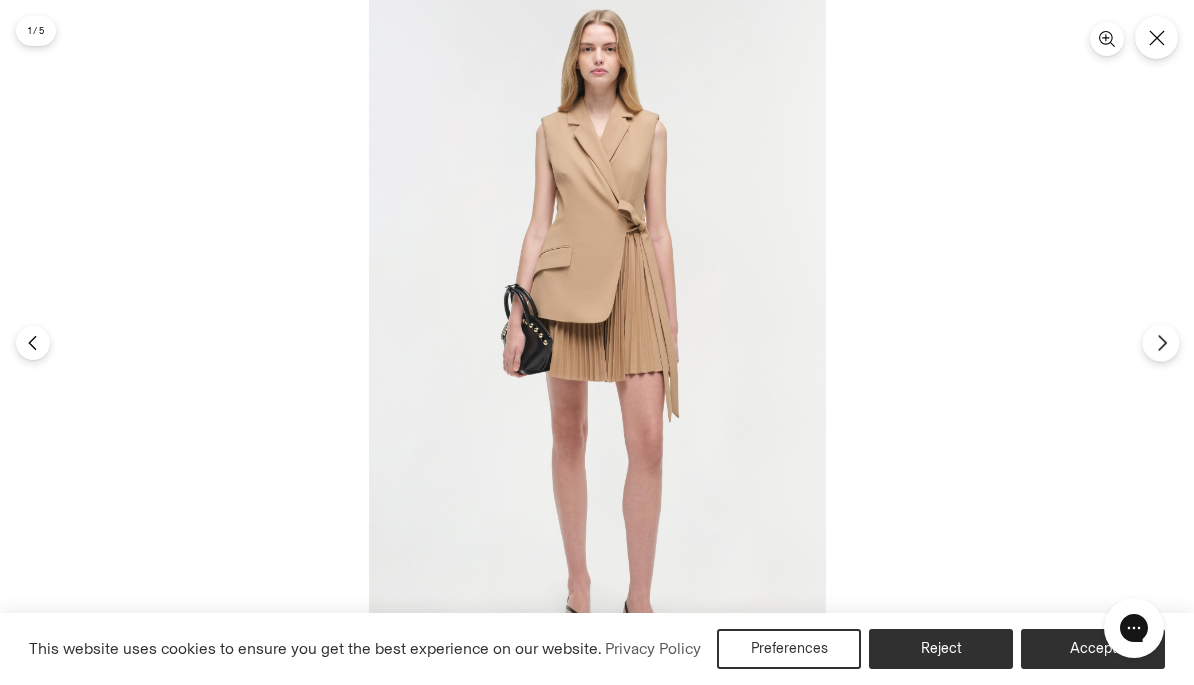 click 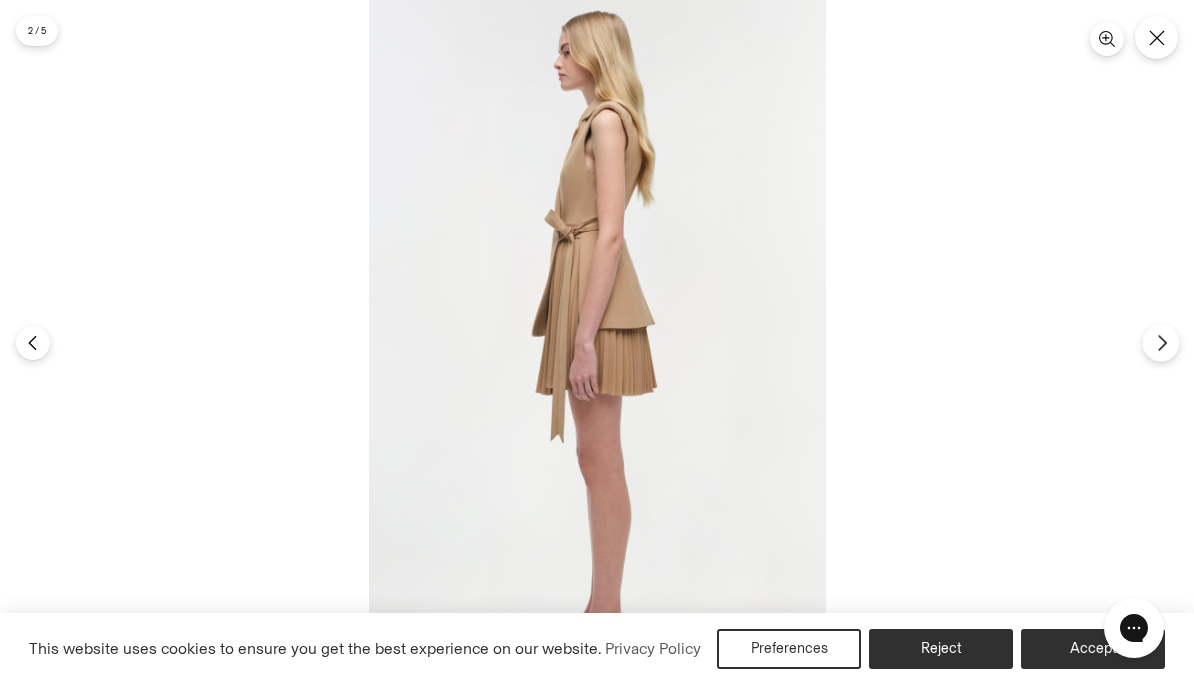click at bounding box center [1160, 342] 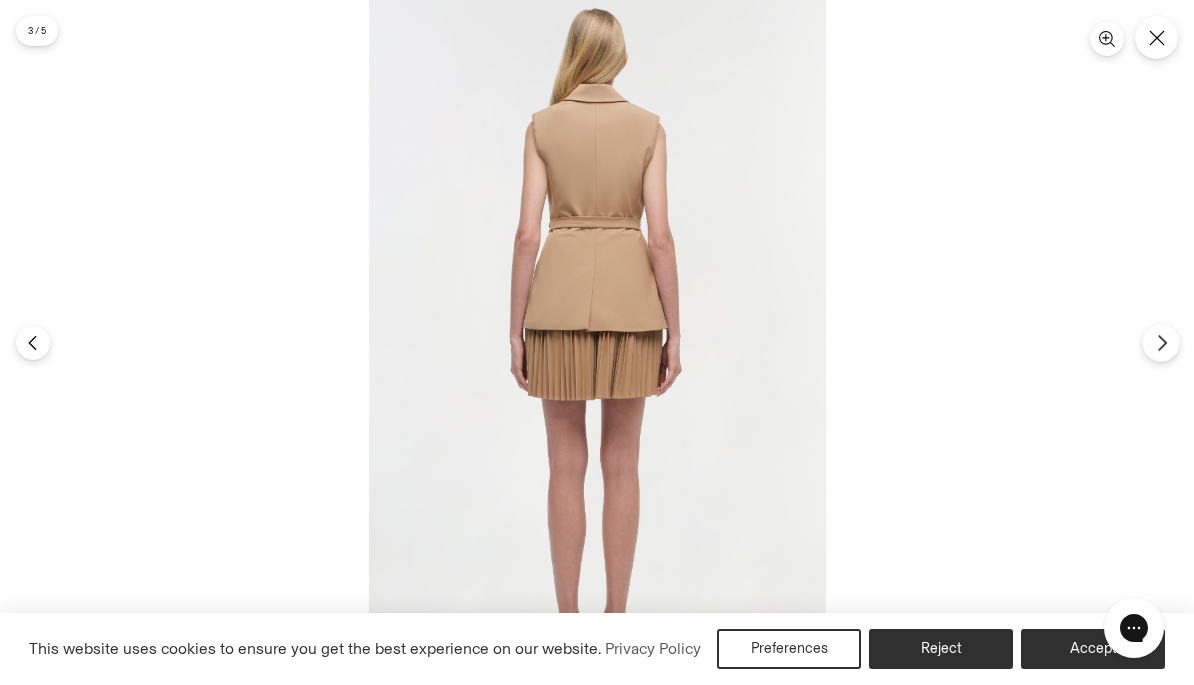 click at bounding box center [1160, 342] 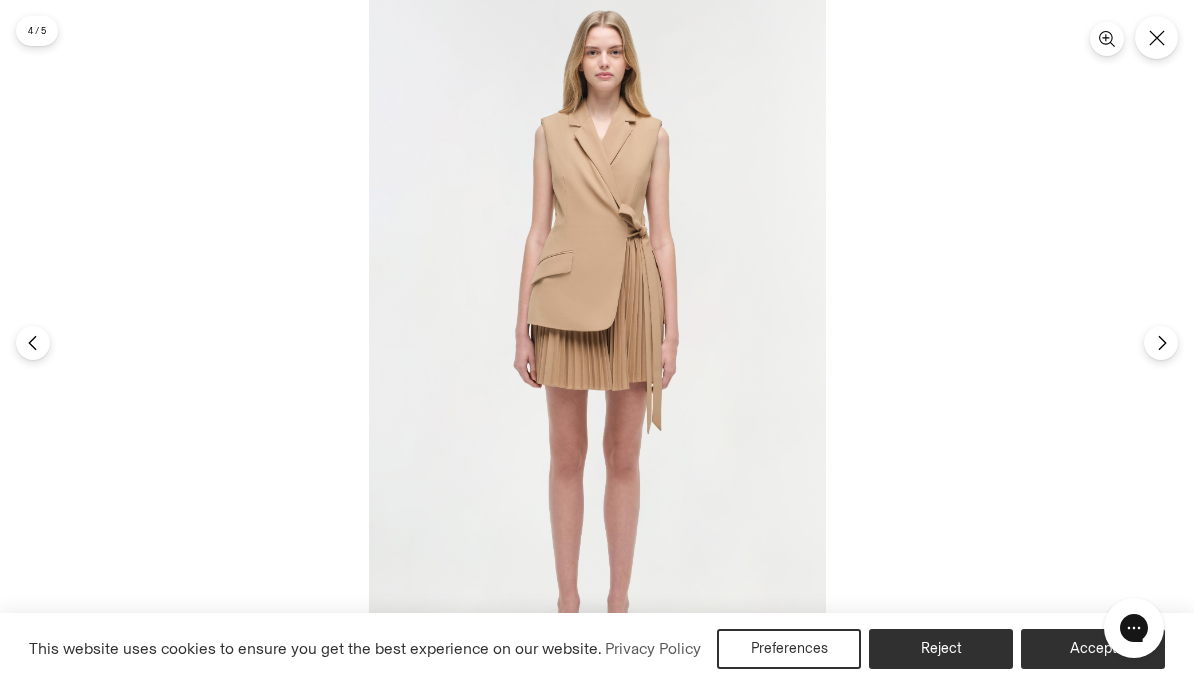 click at bounding box center [597, 342] 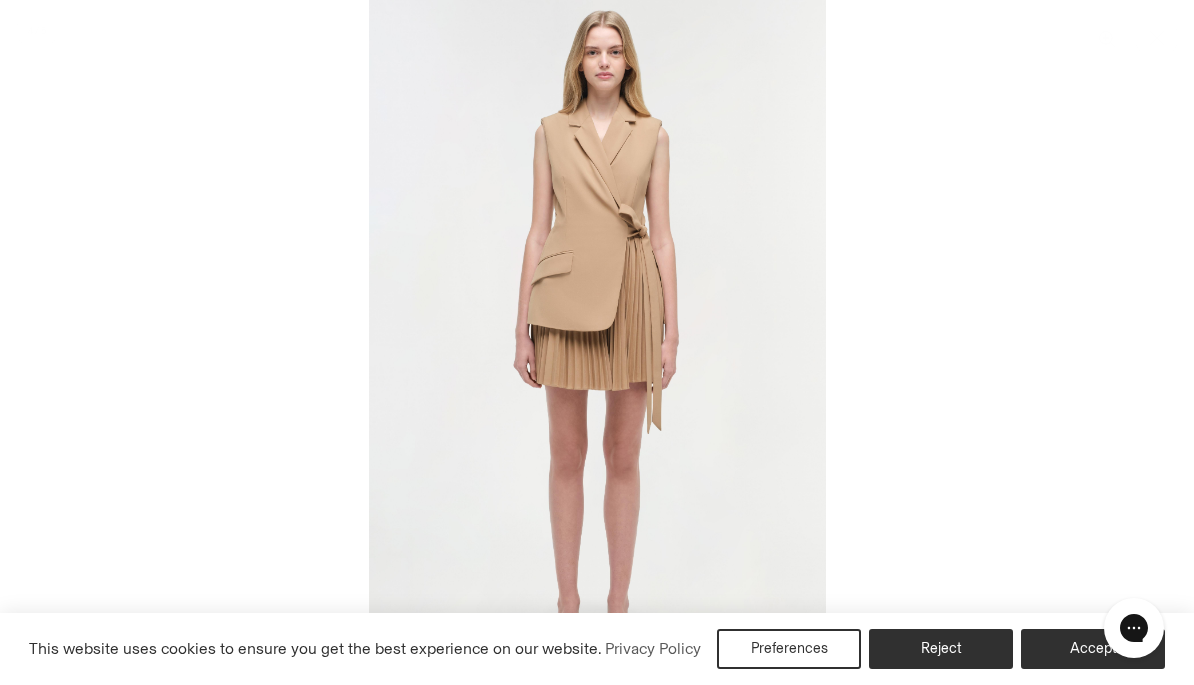 click at bounding box center [597, 342] 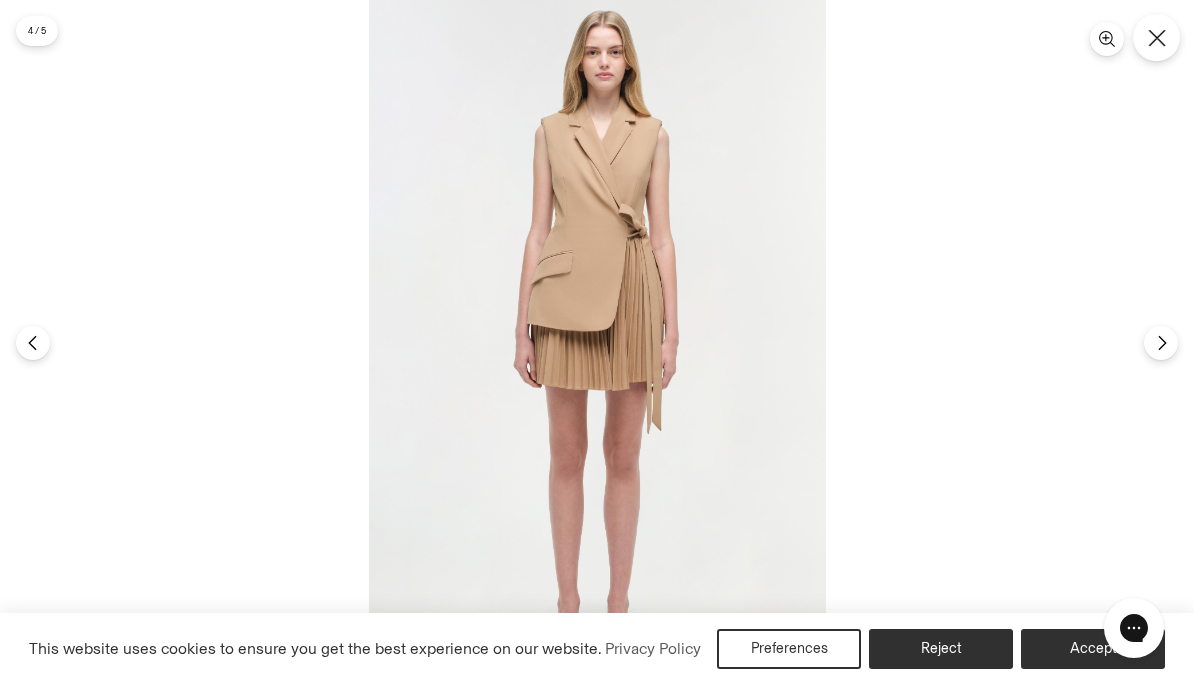 click 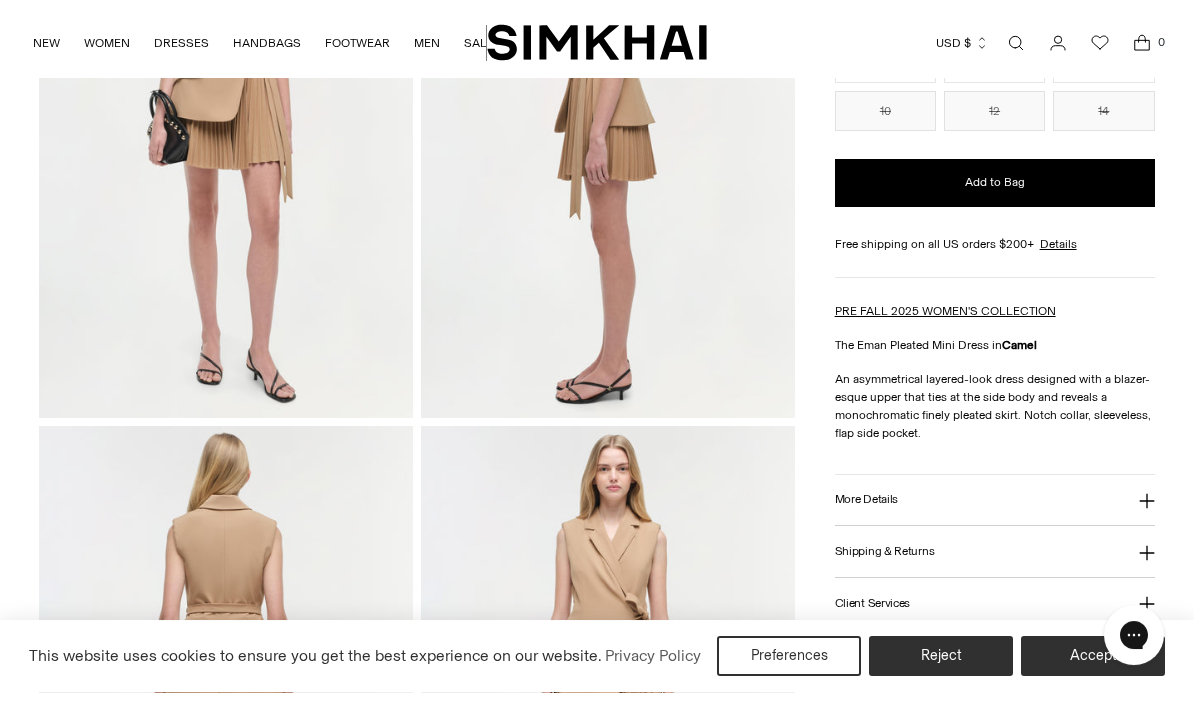 scroll, scrollTop: 375, scrollLeft: 0, axis: vertical 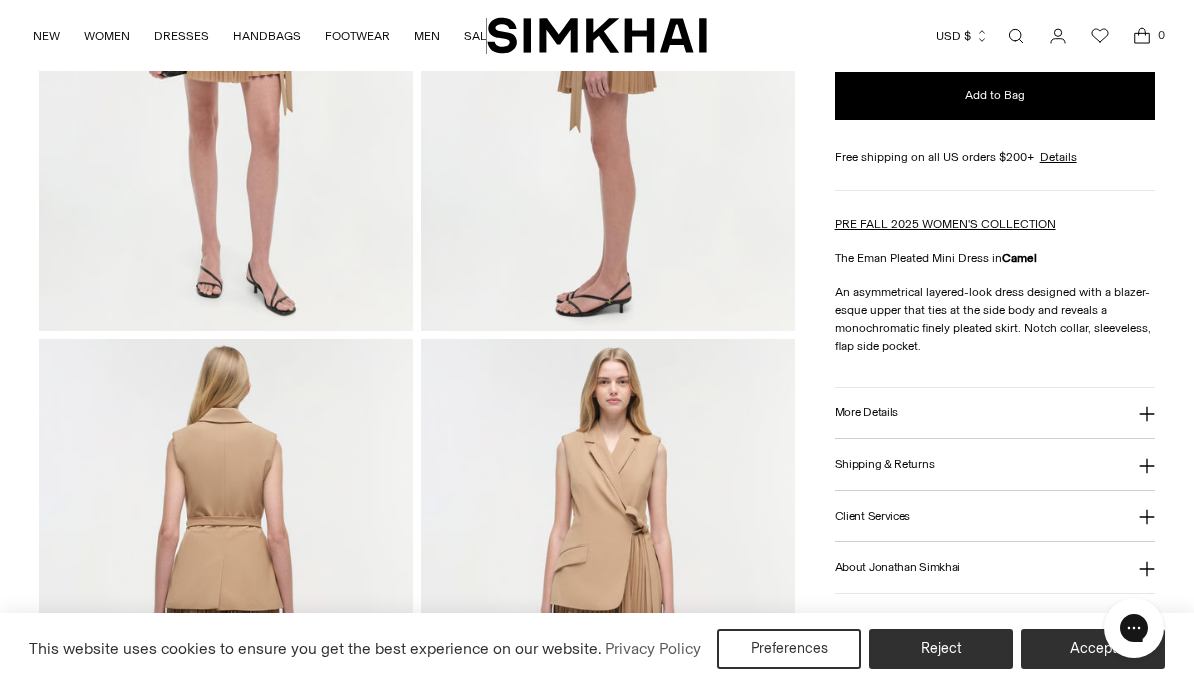 click 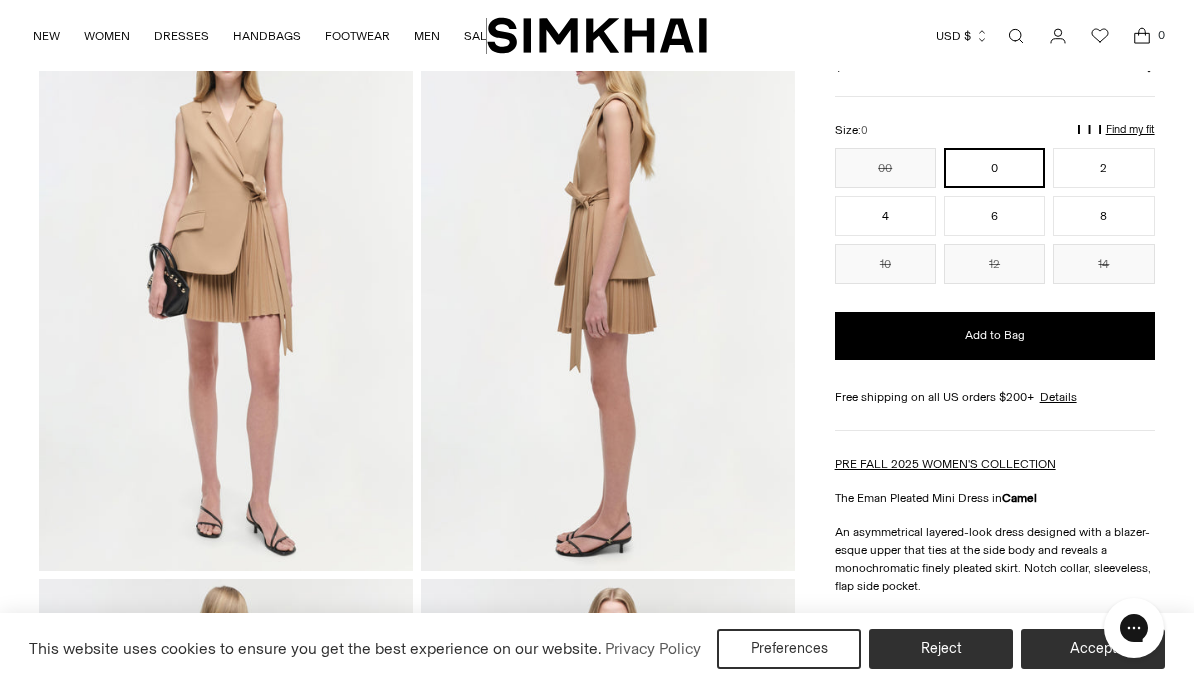 scroll, scrollTop: 102, scrollLeft: 0, axis: vertical 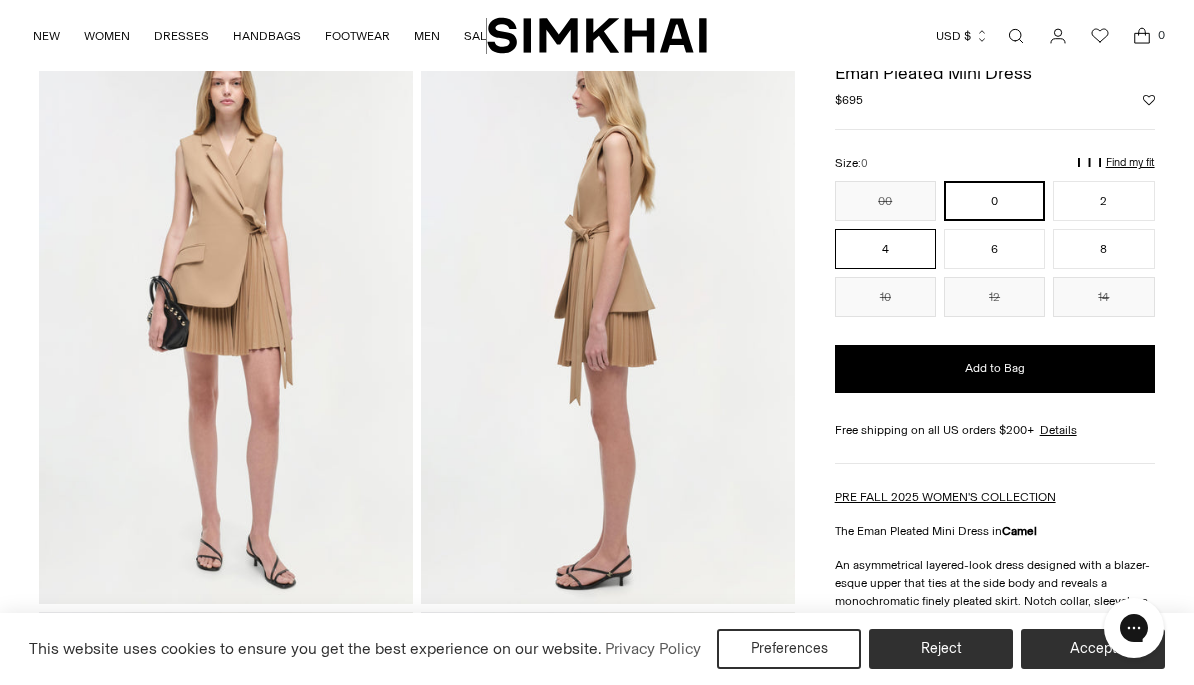 click on "4" at bounding box center (885, 249) 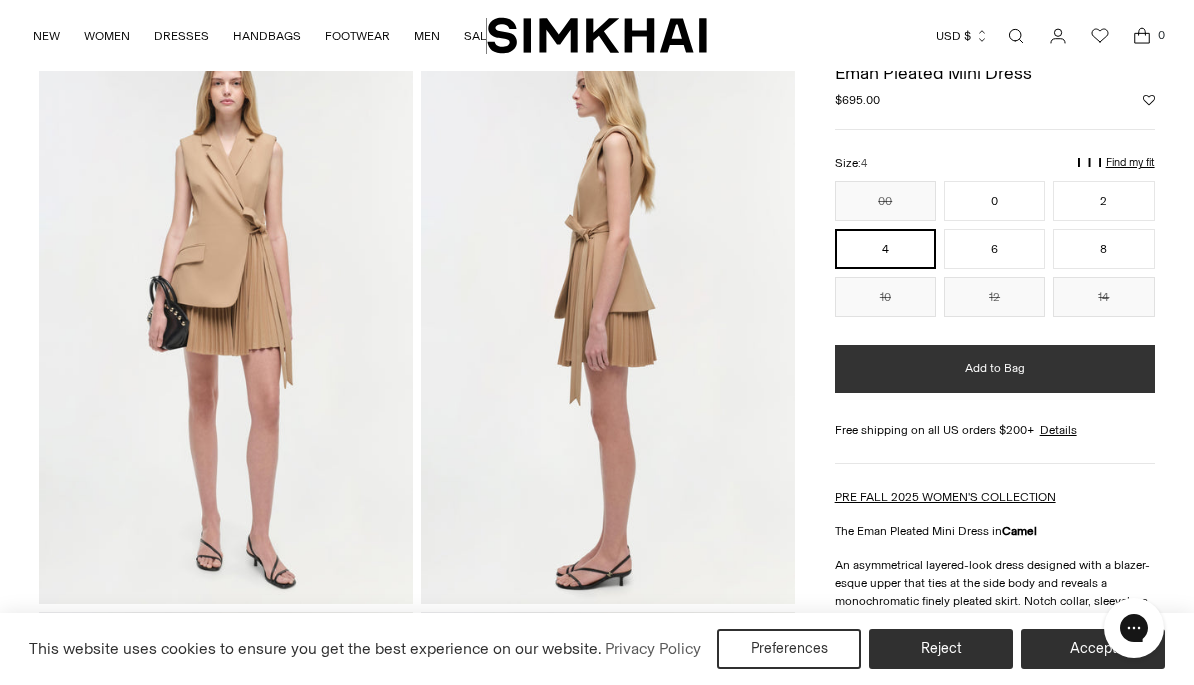 click on "Add to Bag" at bounding box center [995, 368] 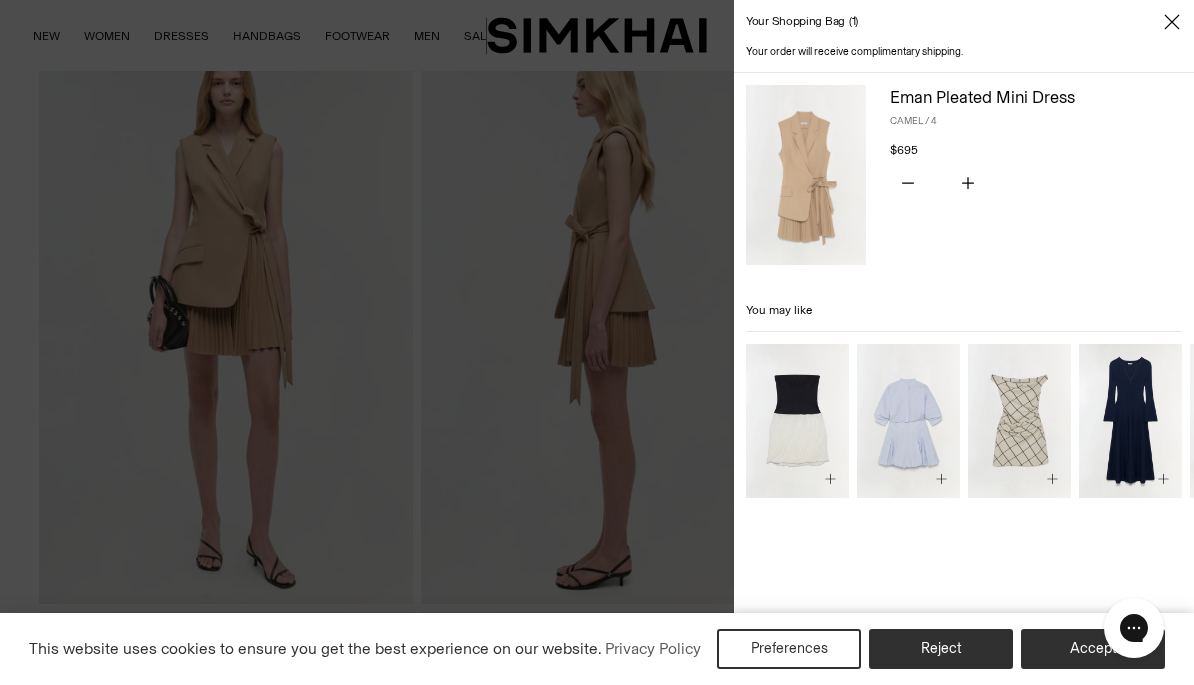 click at bounding box center (1172, 22) 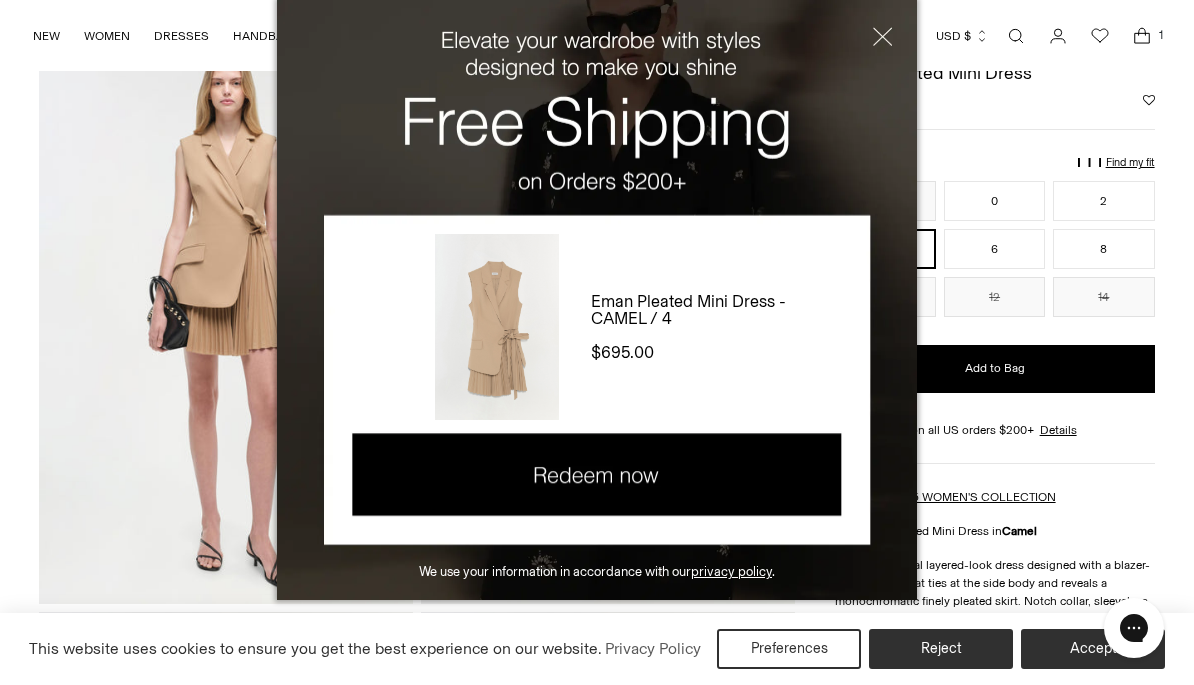 click at bounding box center [869, 45] 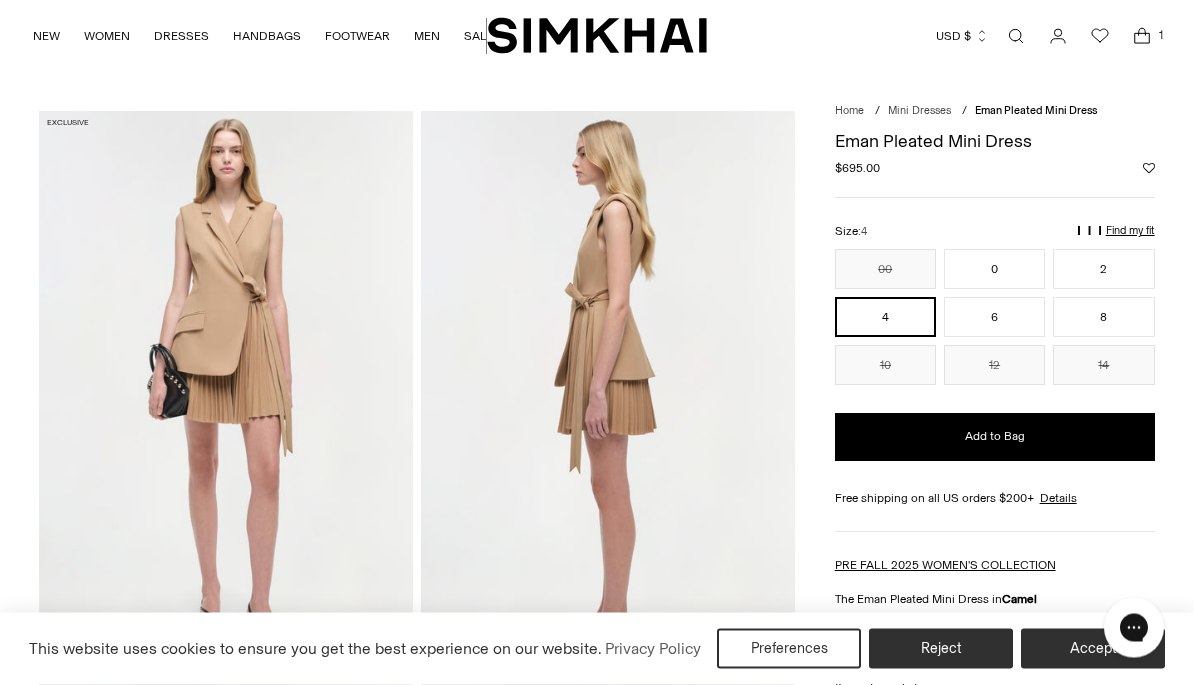 scroll, scrollTop: 0, scrollLeft: 0, axis: both 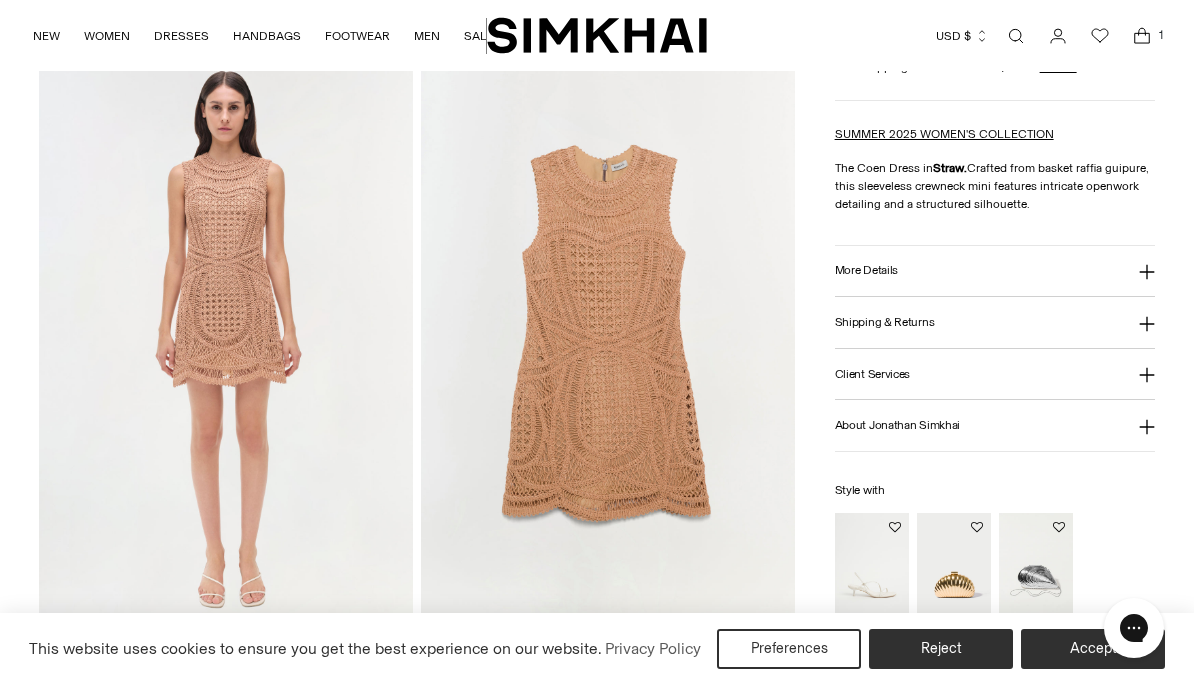 click at bounding box center [608, 343] 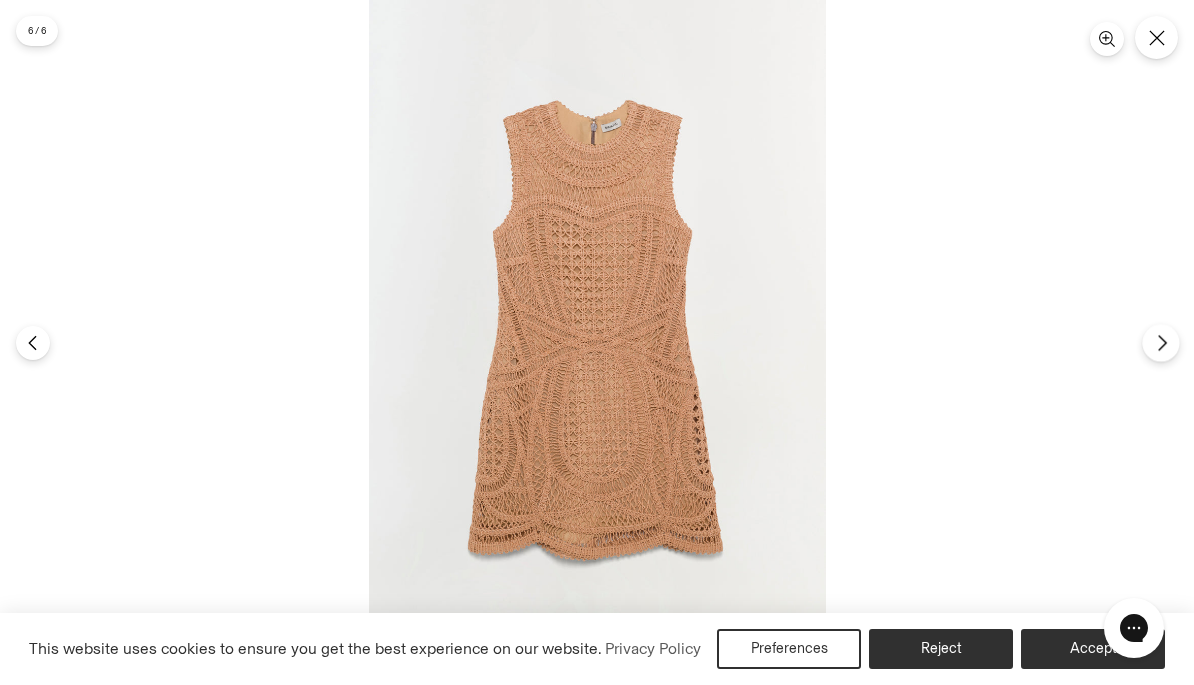 click 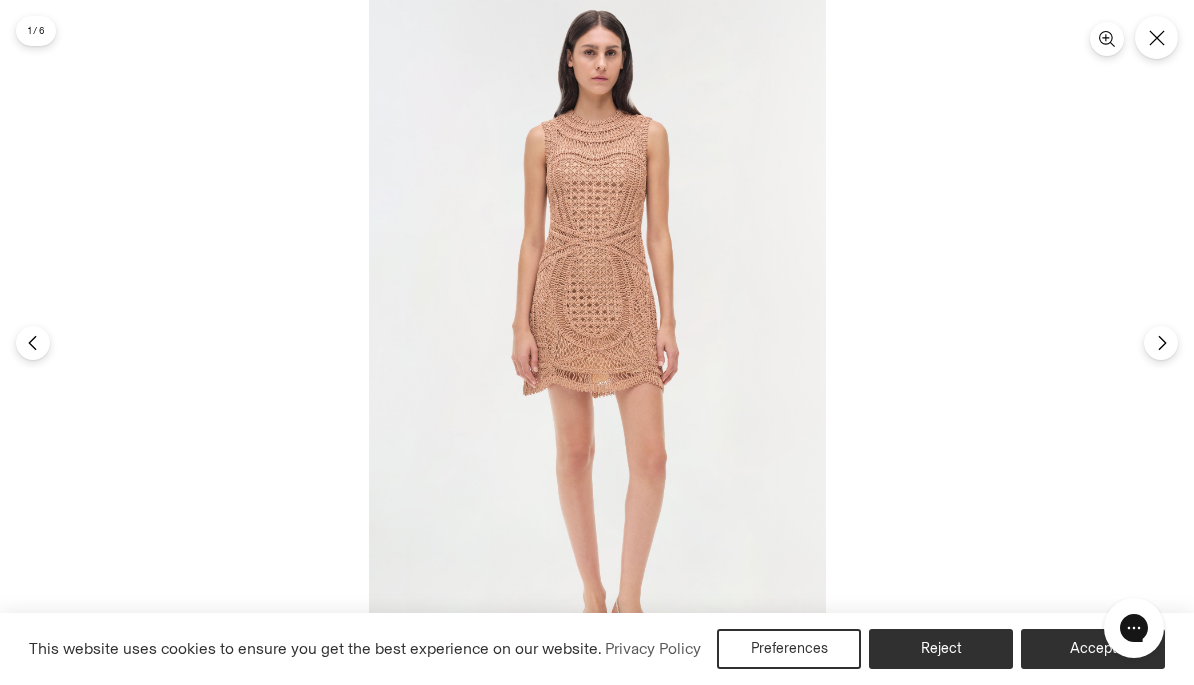 click at bounding box center (597, 342) 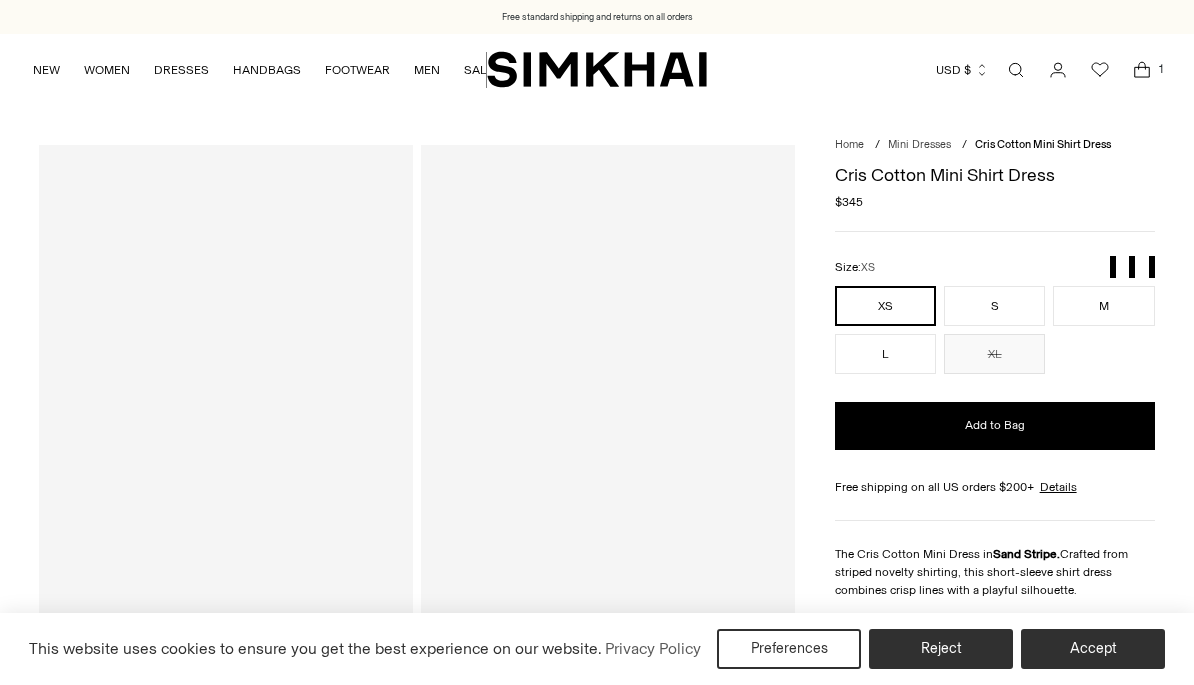 scroll, scrollTop: 0, scrollLeft: 0, axis: both 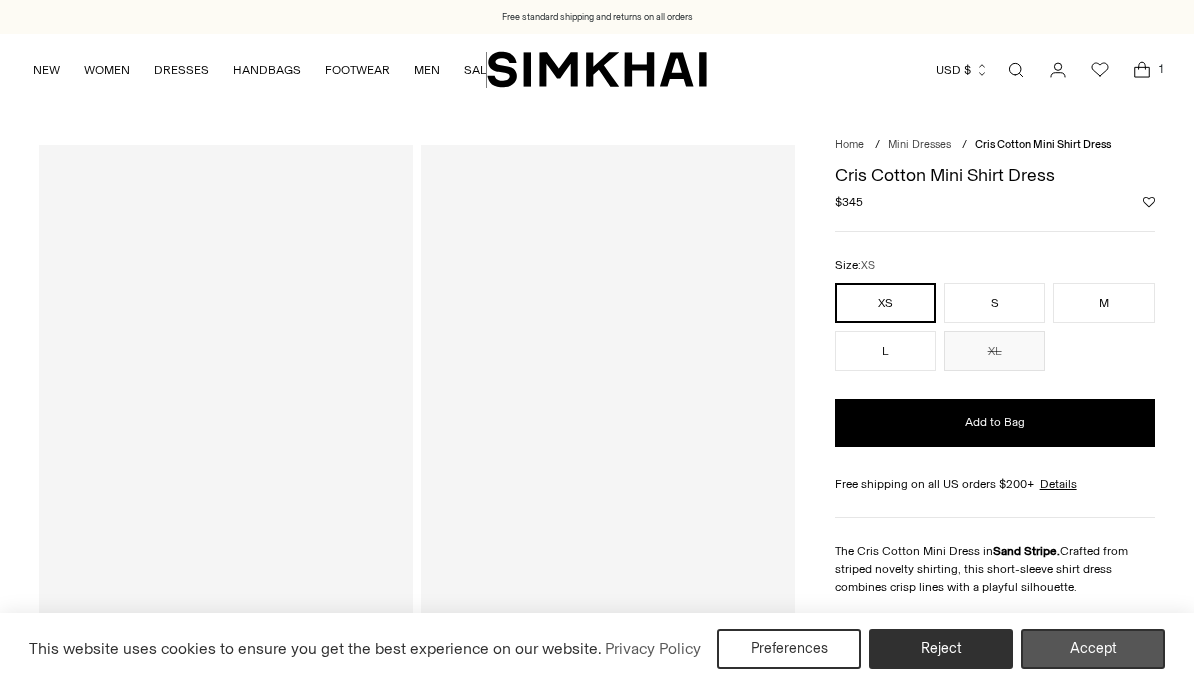 click on "Accept" at bounding box center (1093, 649) 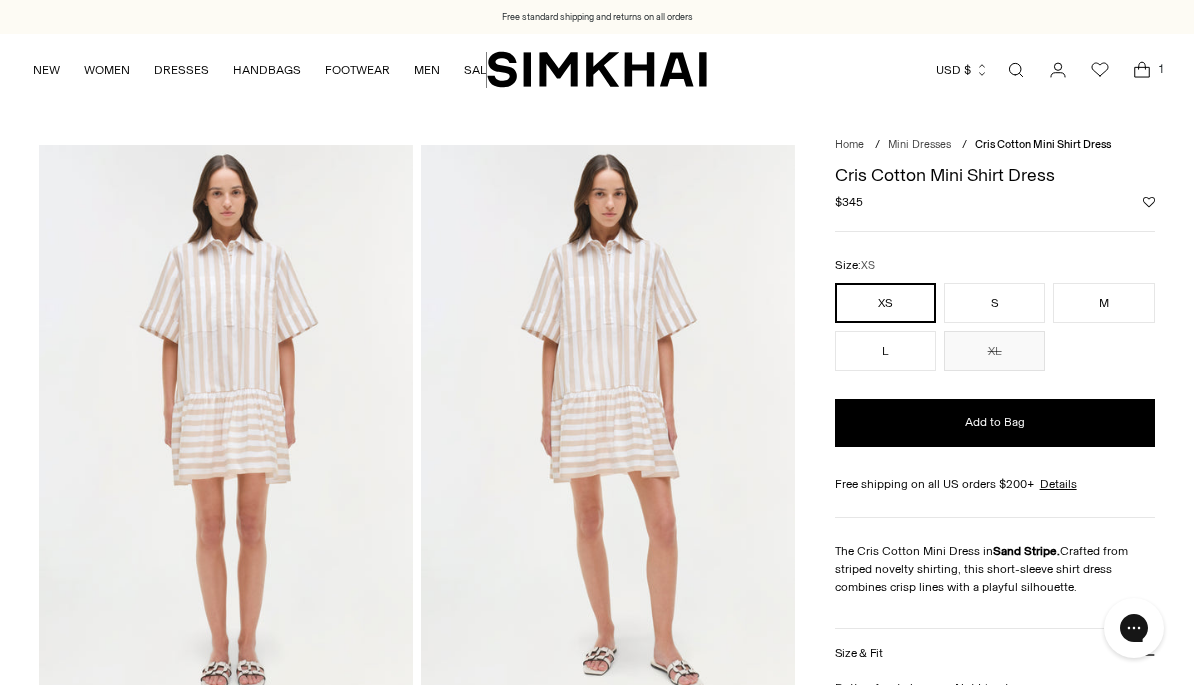 scroll, scrollTop: 0, scrollLeft: 0, axis: both 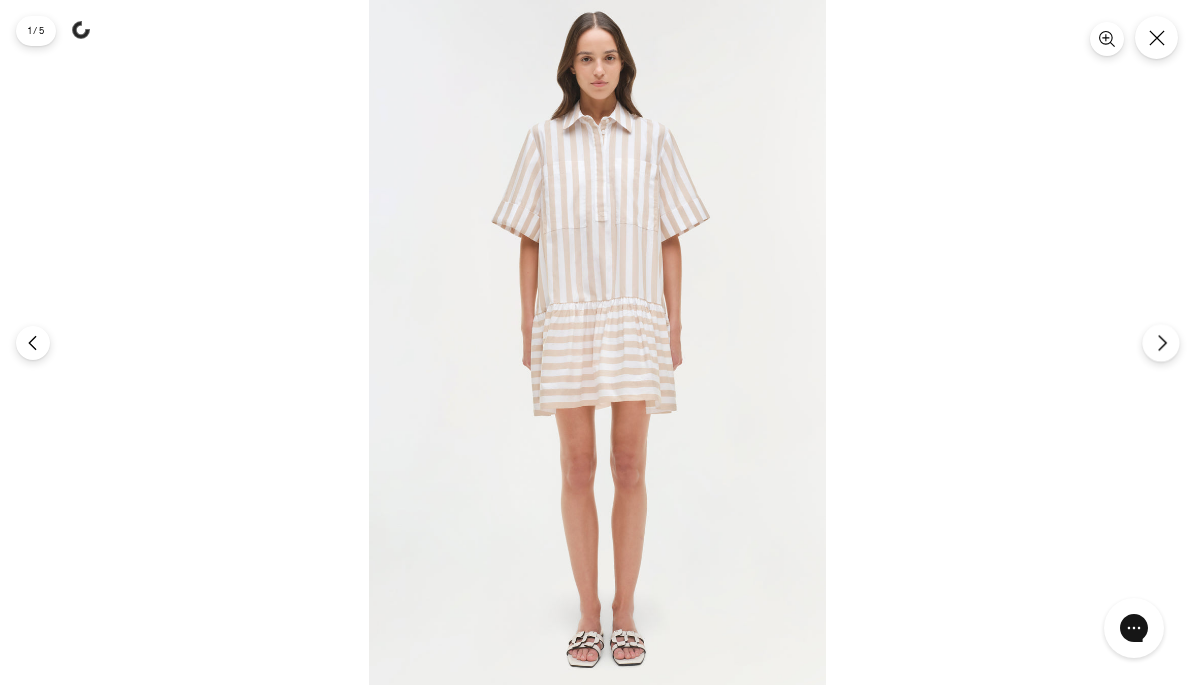 click 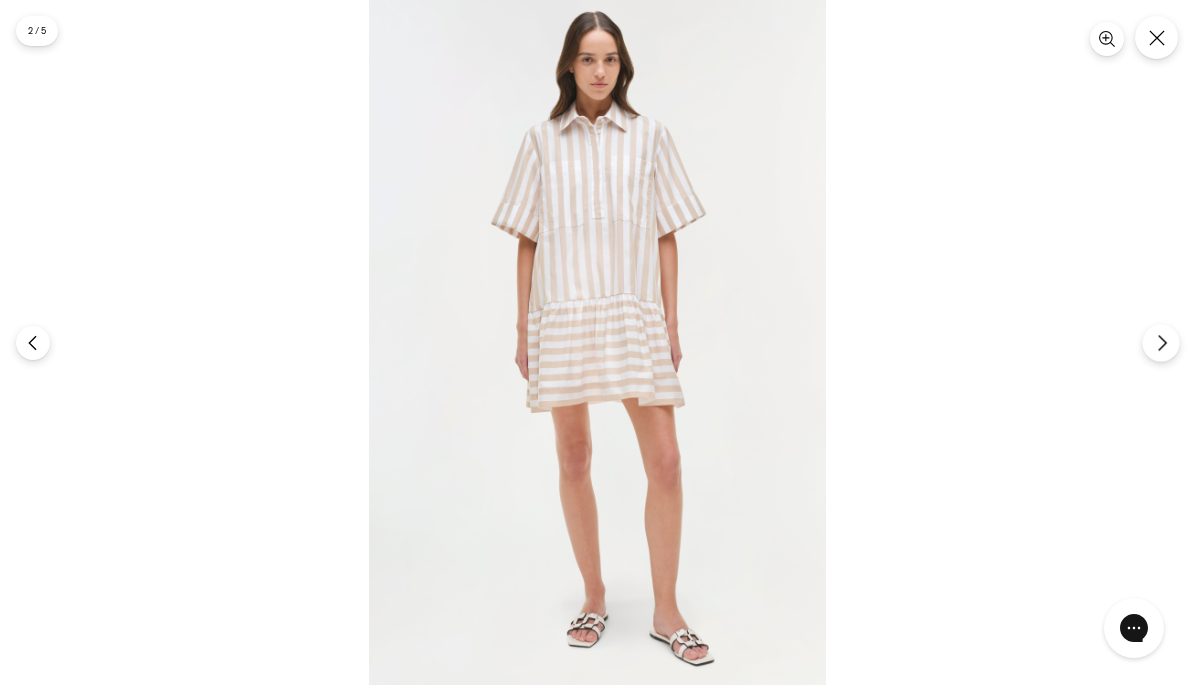 click at bounding box center [1160, 342] 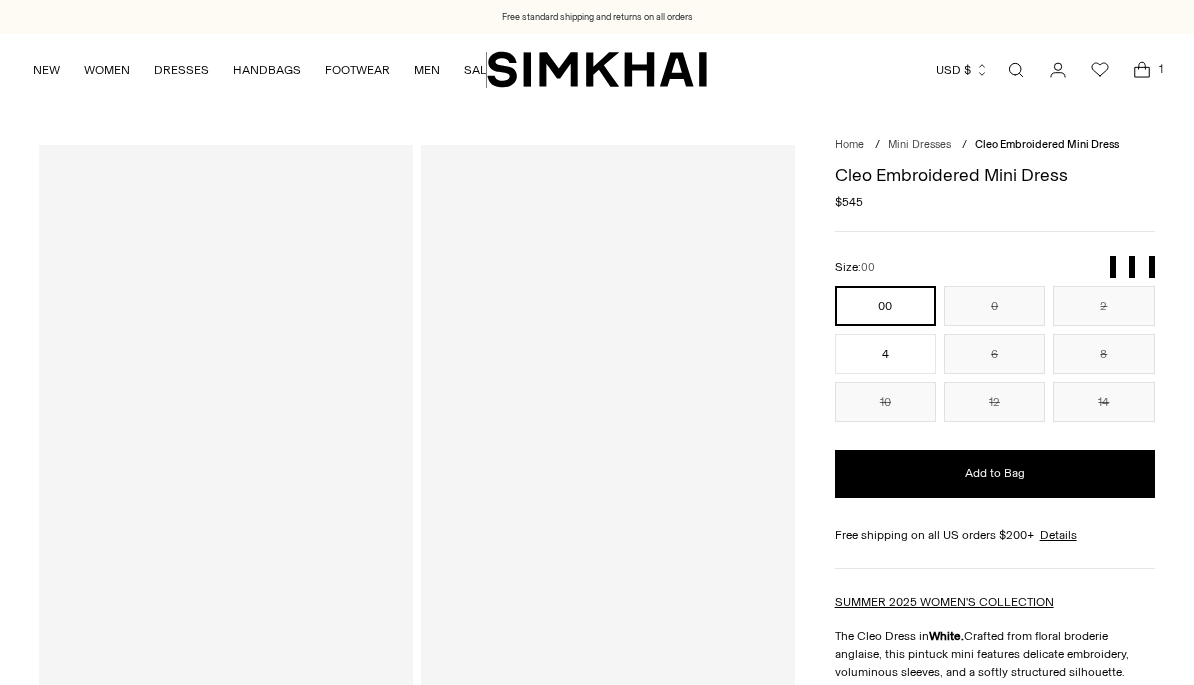 scroll, scrollTop: 0, scrollLeft: 0, axis: both 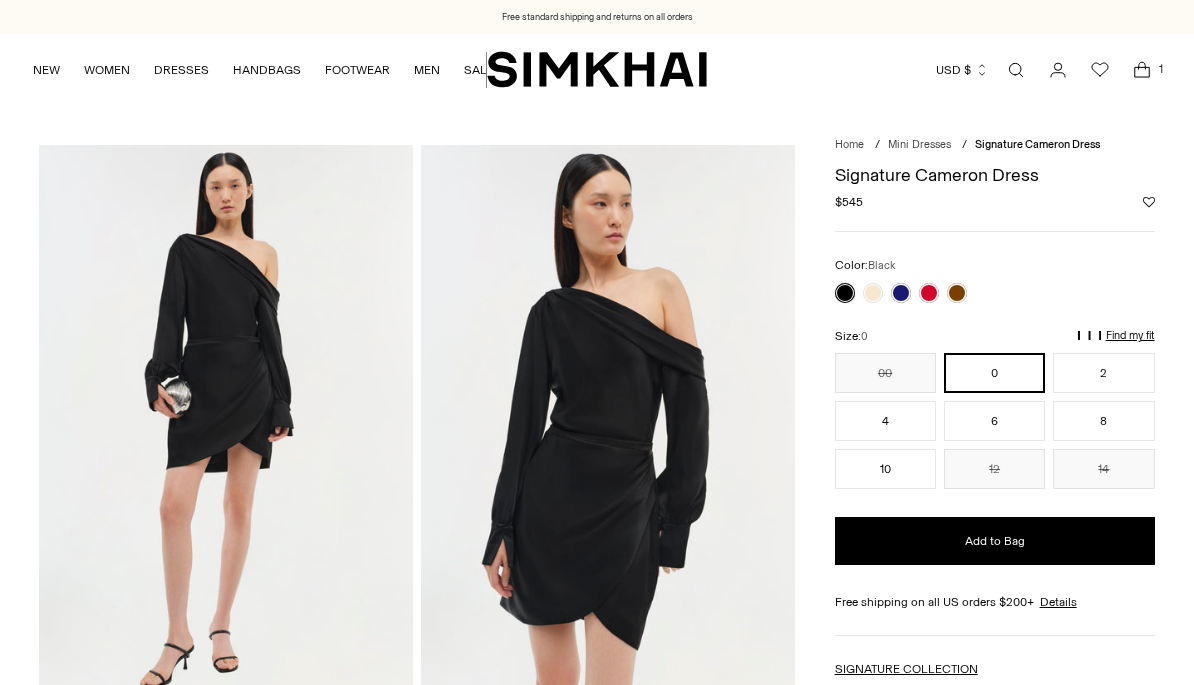 click at bounding box center [226, 425] 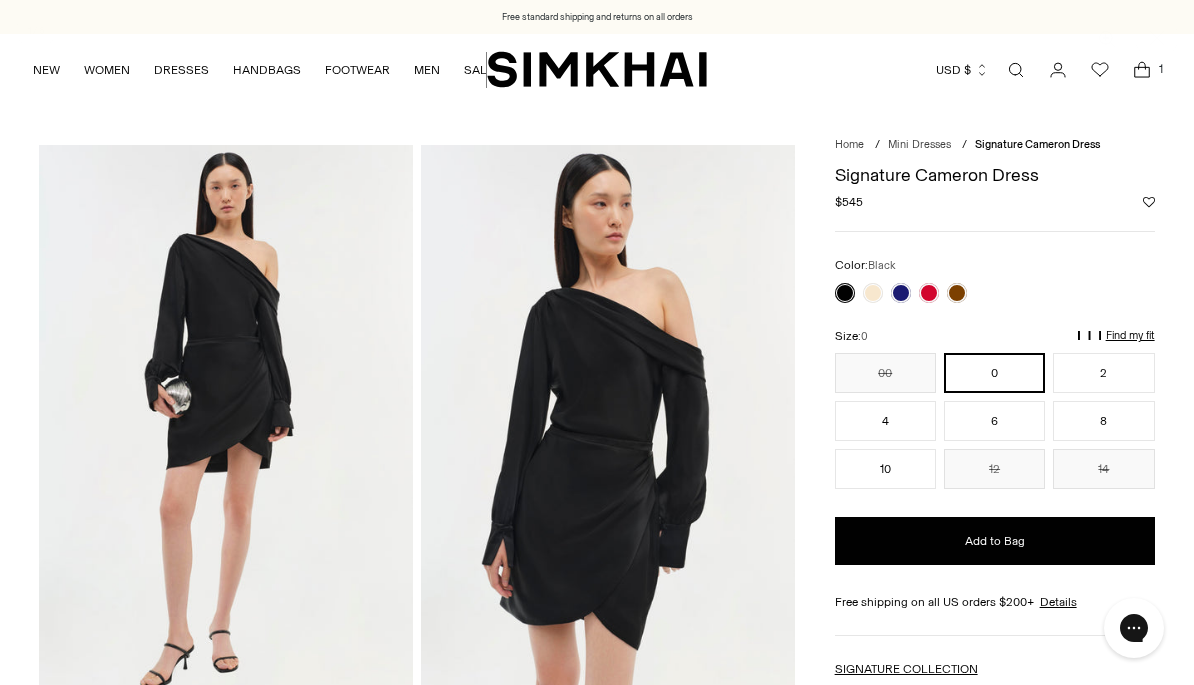 scroll, scrollTop: 0, scrollLeft: 0, axis: both 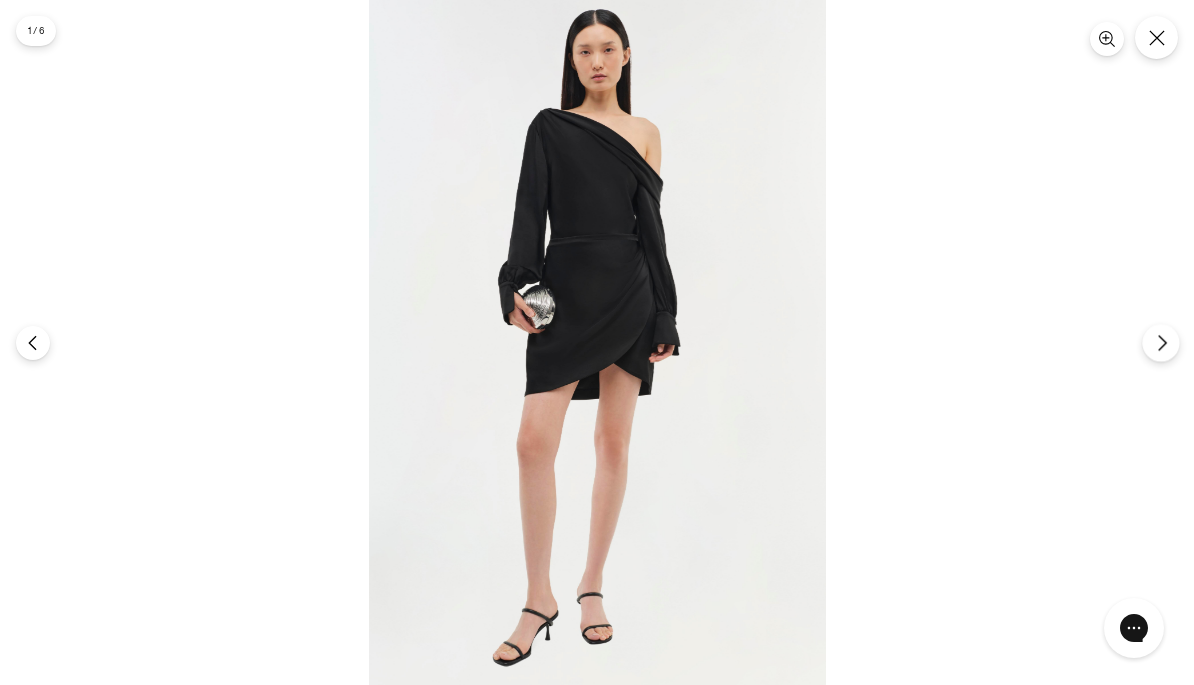 click 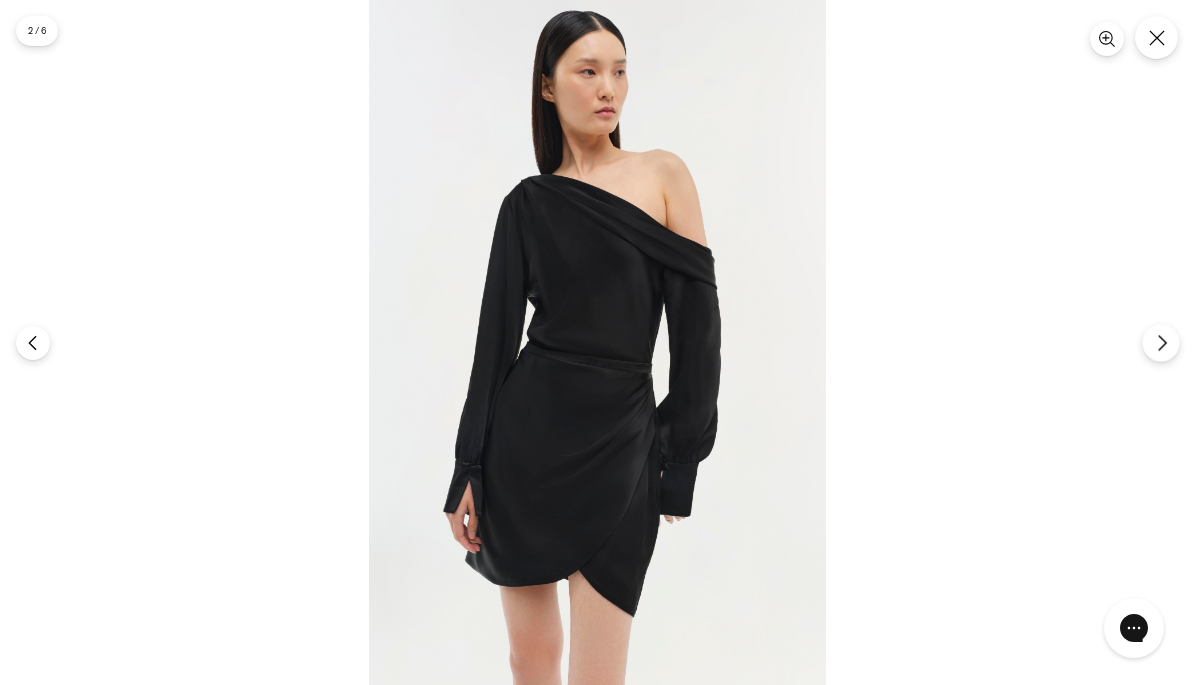 click 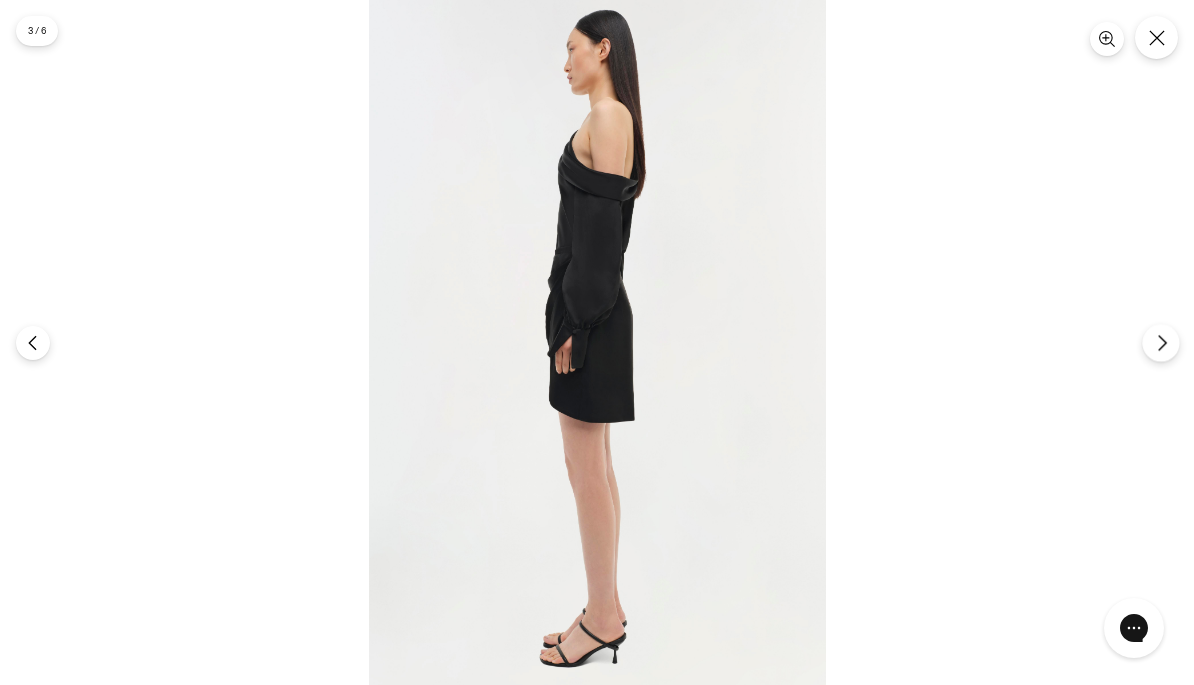 click at bounding box center [1160, 342] 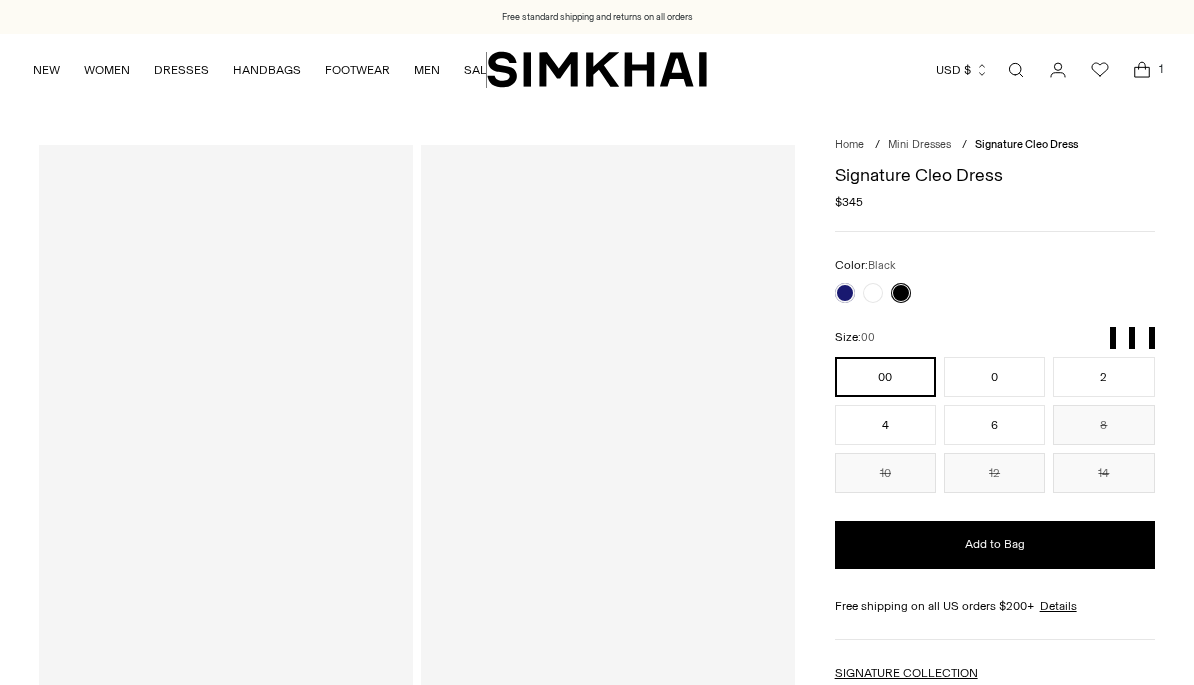 scroll, scrollTop: 0, scrollLeft: 0, axis: both 